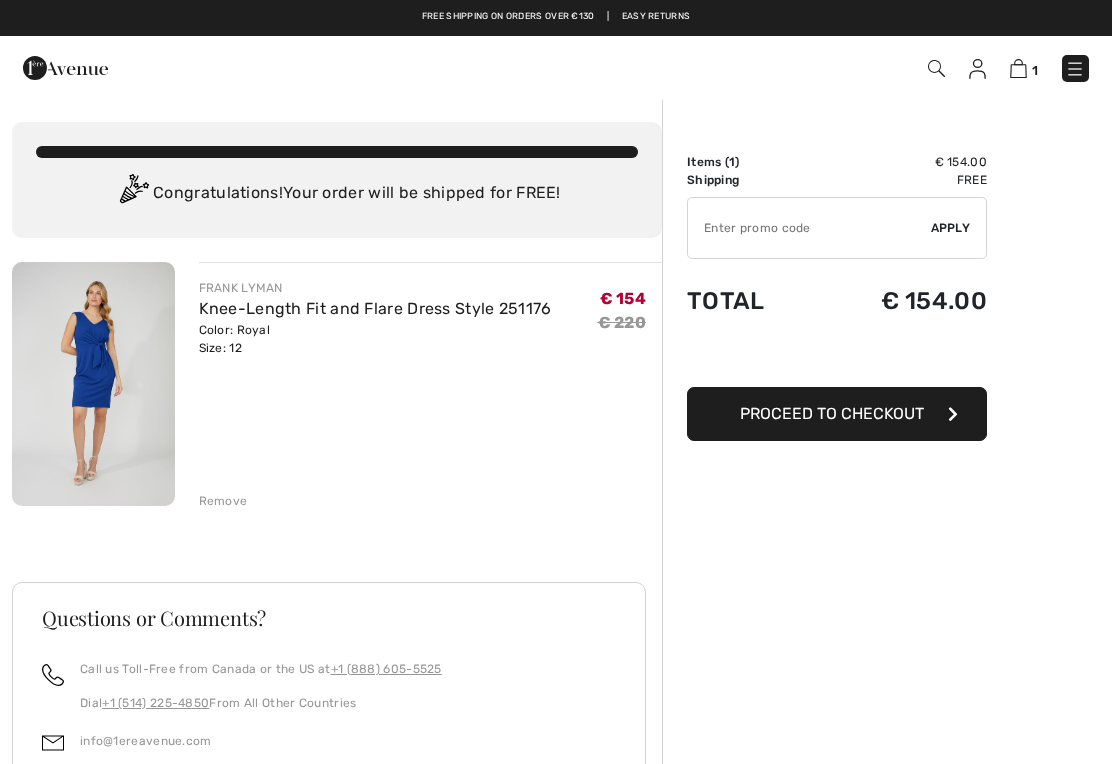scroll, scrollTop: 0, scrollLeft: 0, axis: both 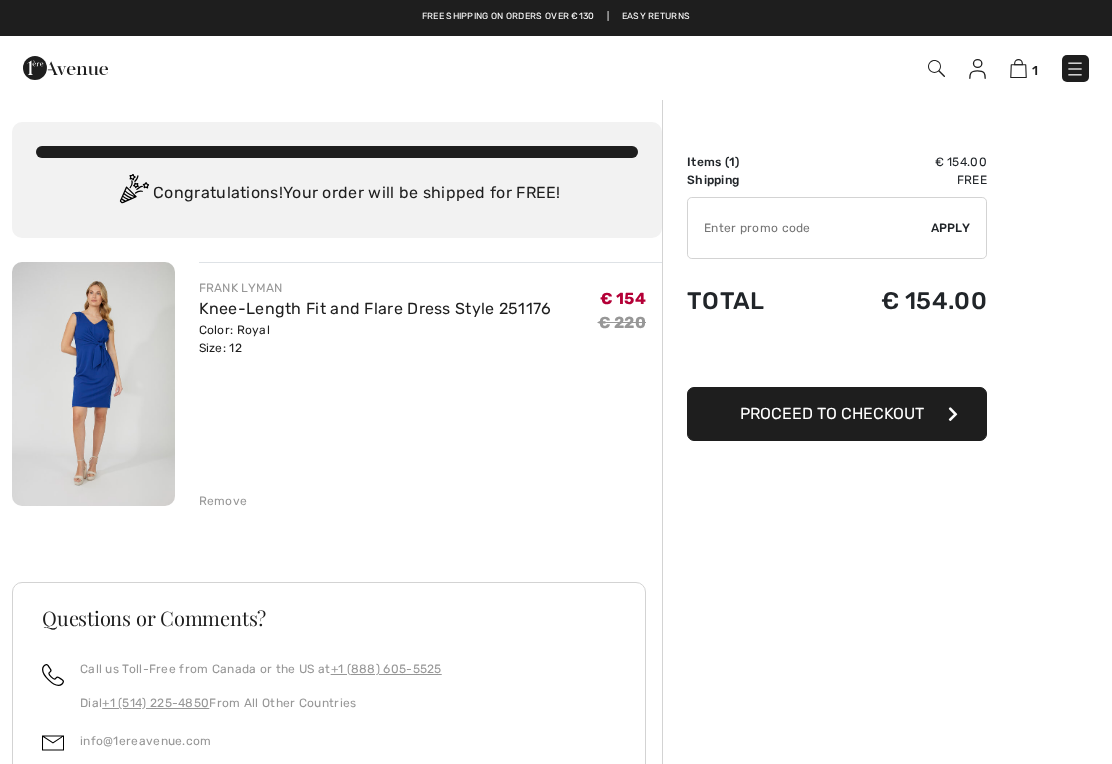 click on "Proceed to Checkout" at bounding box center [837, 414] 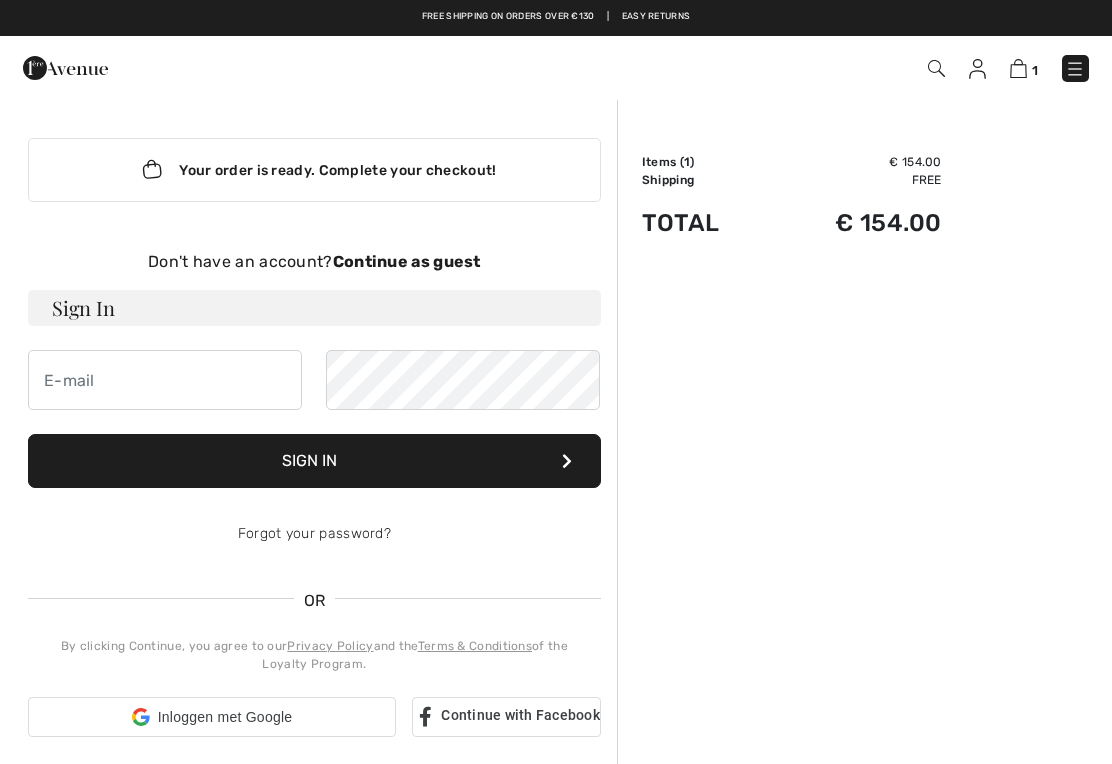 scroll, scrollTop: 0, scrollLeft: 0, axis: both 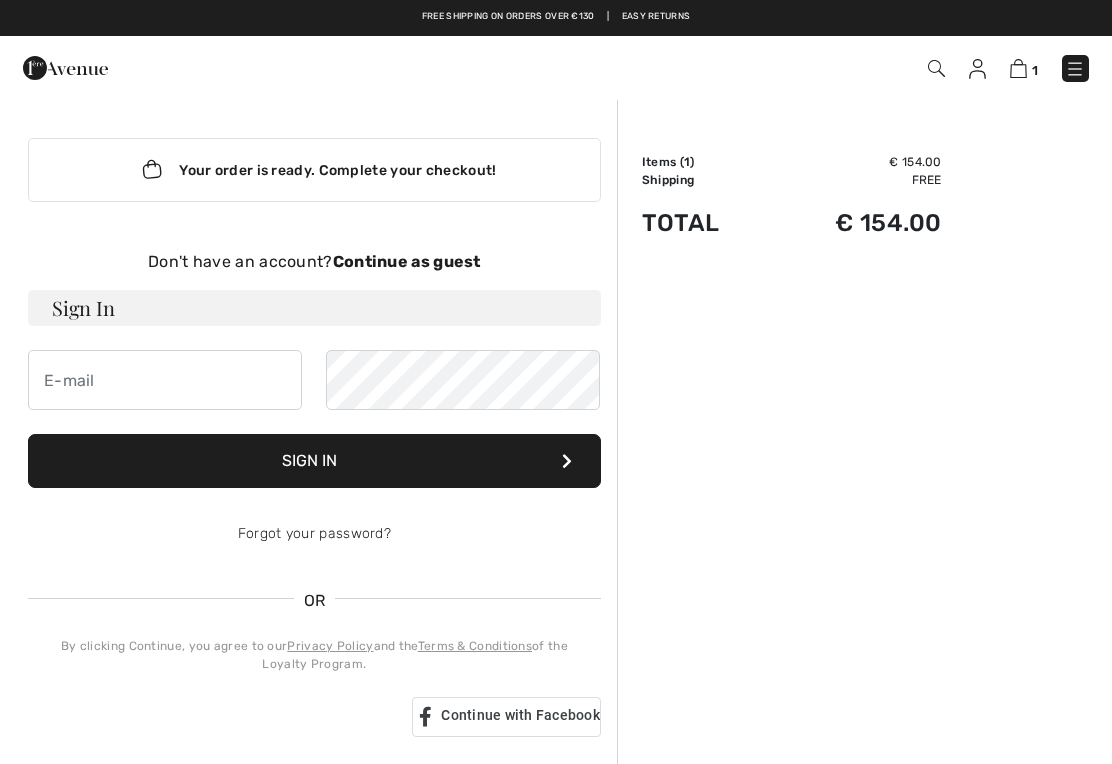 click on "Don't have an account?  Continue as guest" at bounding box center (314, 262) 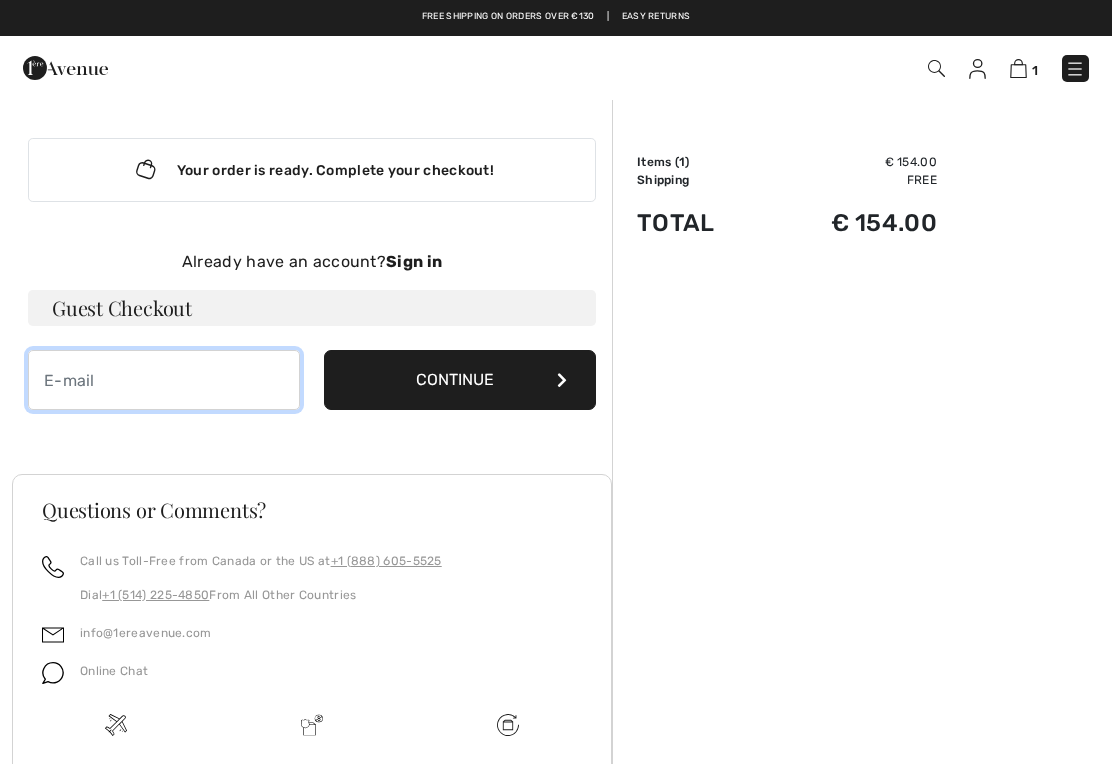 click at bounding box center [164, 380] 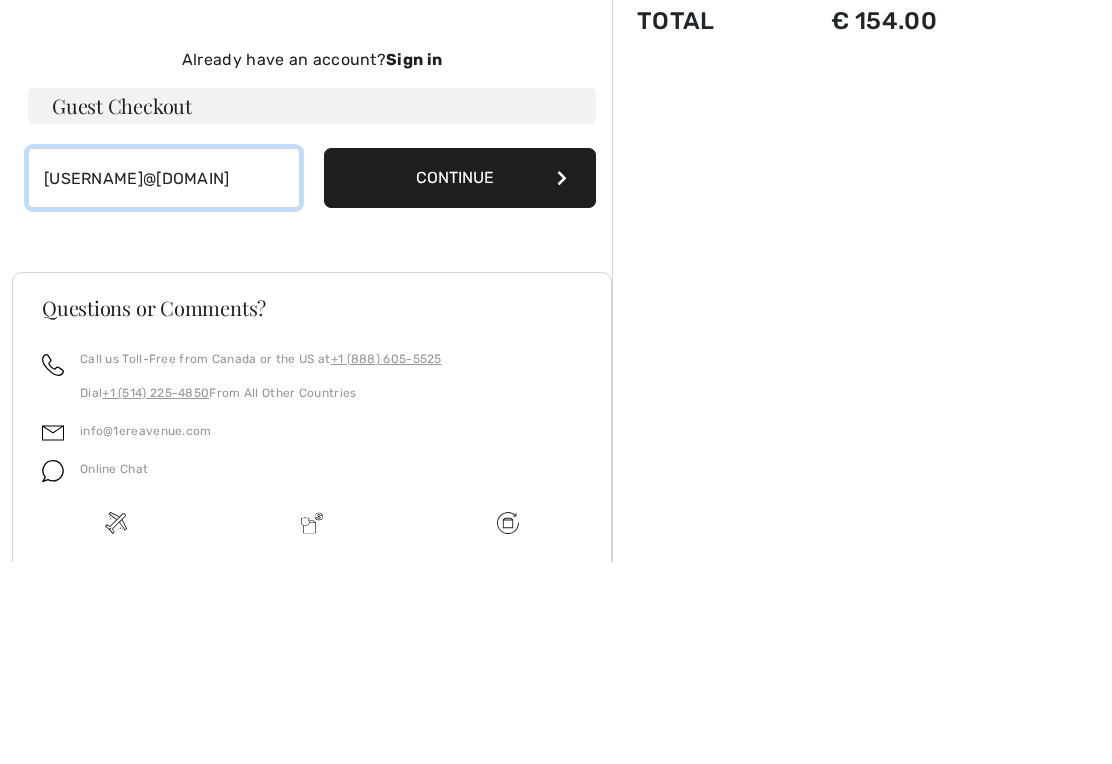 type on "[EMAIL]" 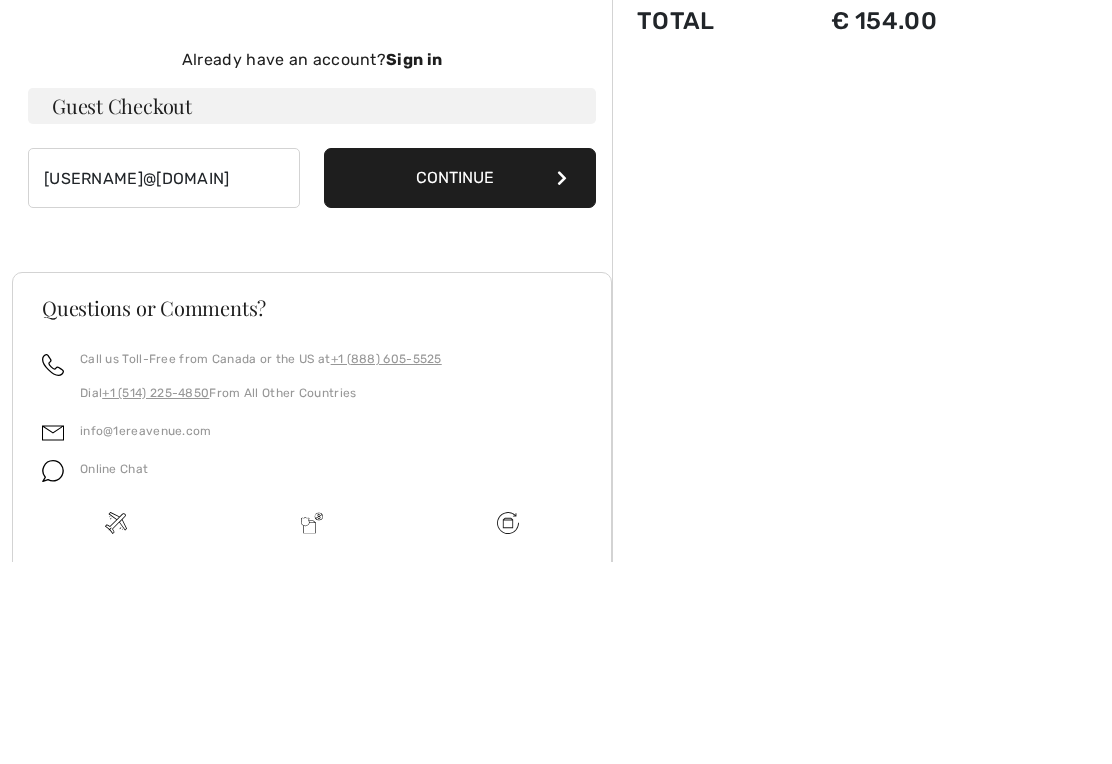 click on "Continue" at bounding box center [460, 380] 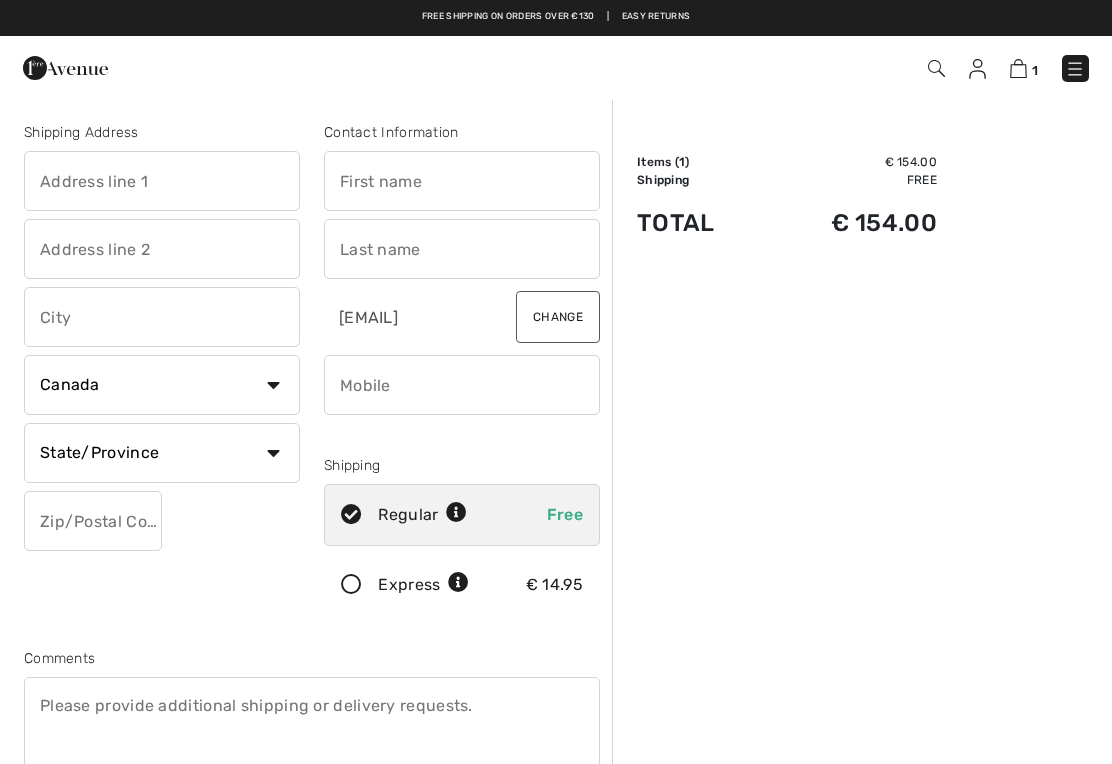 scroll, scrollTop: 0, scrollLeft: 0, axis: both 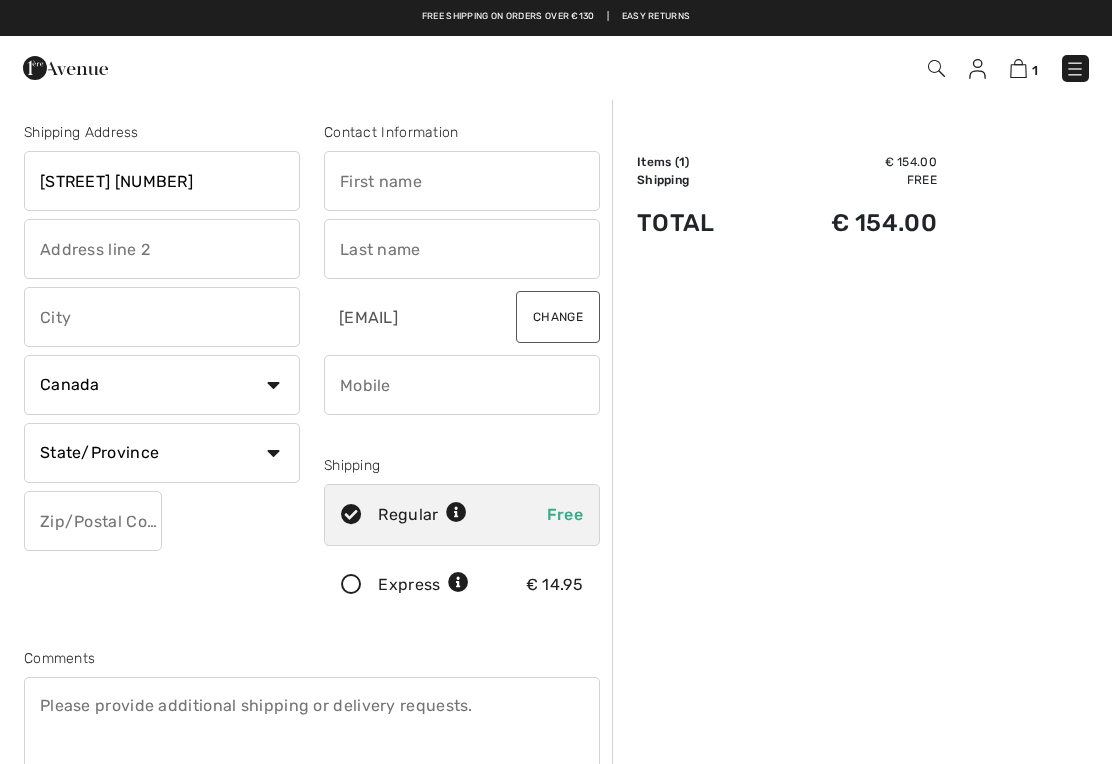 type on "[STREET] [NUMBER]" 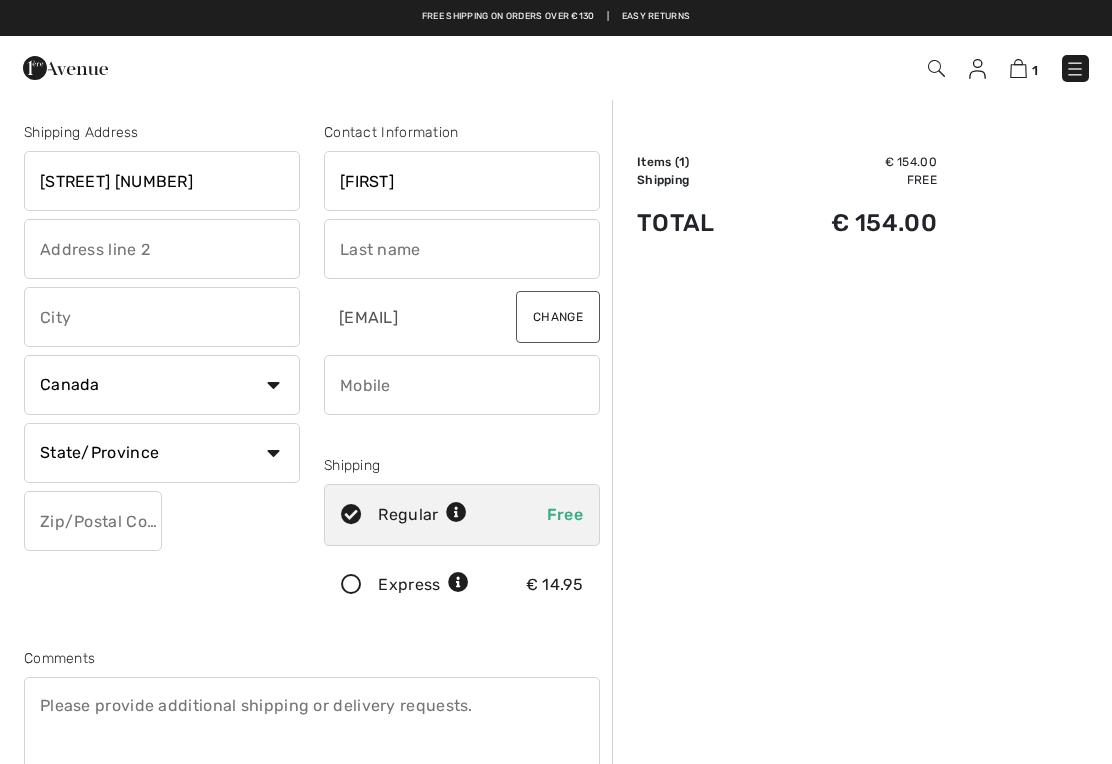 type on "Janny" 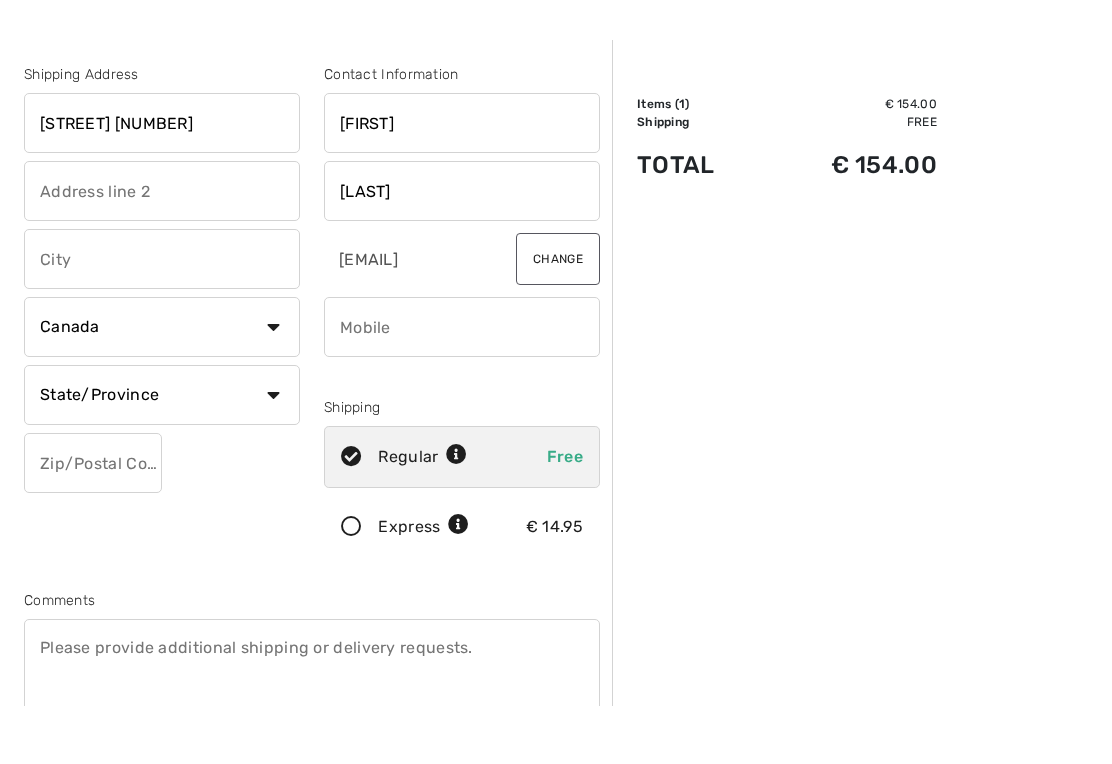 type on "van Bentum" 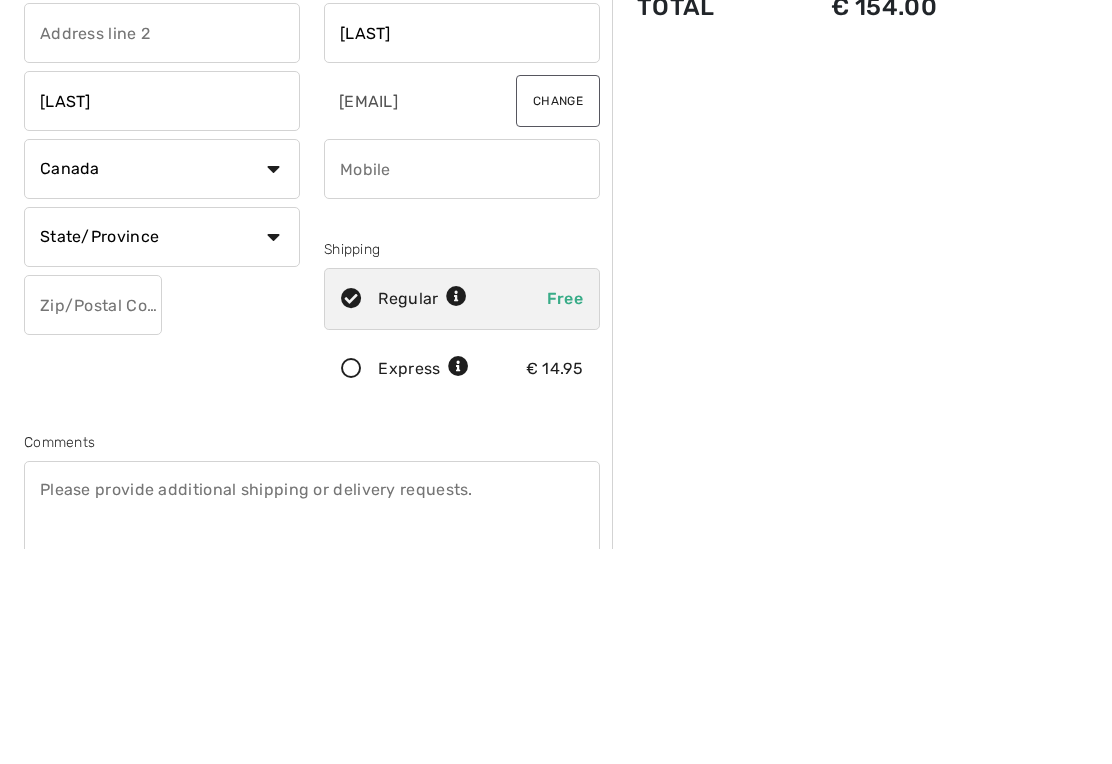 click on "Country
Canada
United States
Afghanistan
Aland Islands
Albania
Algeria
American Samoa
Andorra
Angola
Anguilla
Antarctica
Antigua and Barbuda
Argentina
Armenia
Aruba
Australia
Austria
Azerbaijan
Bahamas
Bahrain
Bangladesh
Barbados
Belarus
Belgium
Belize
Benin
Bermuda
Bhutan
Bolivia
Bonaire
Bosnia and Herzegovina
Botswana
Bouvet Island
Brazil
British Indian Ocean Territory
Brunei Darussalam
Bulgaria
Burkina Faso
Burundi
Cambodia
Cameroon
Cape Verde
Cayman Islands
Central African Republic
Chad
Chile China" at bounding box center [162, 385] 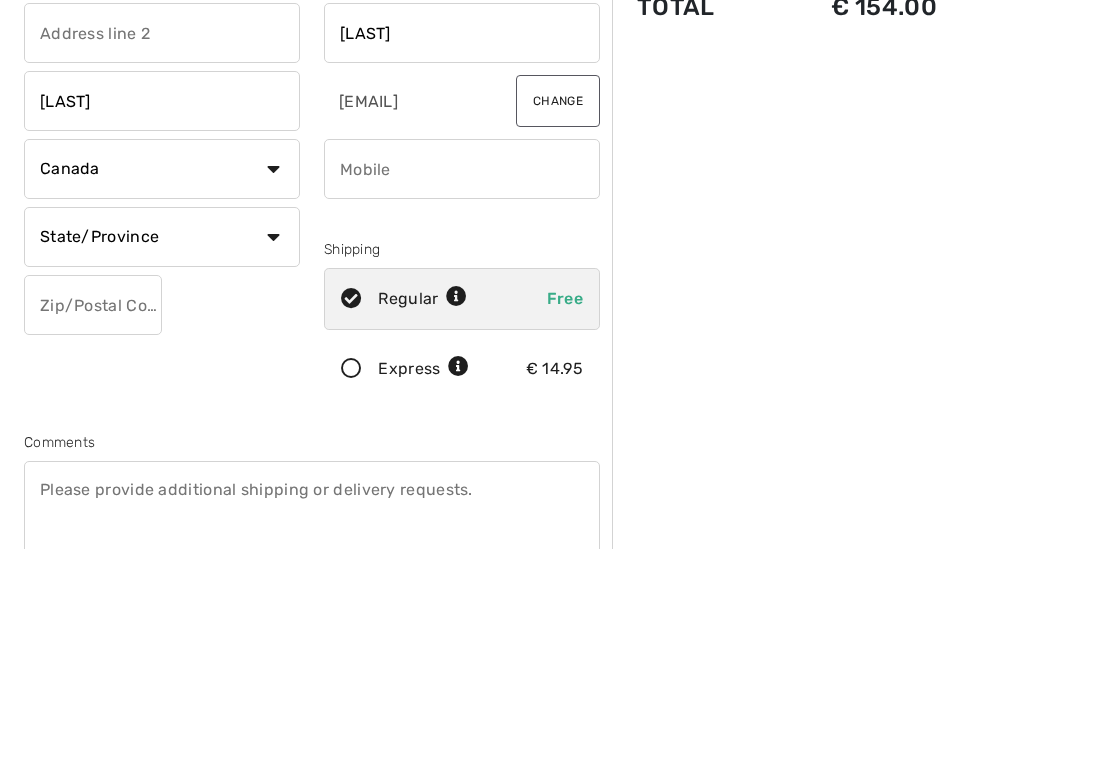 type on "Scherpenzeel" 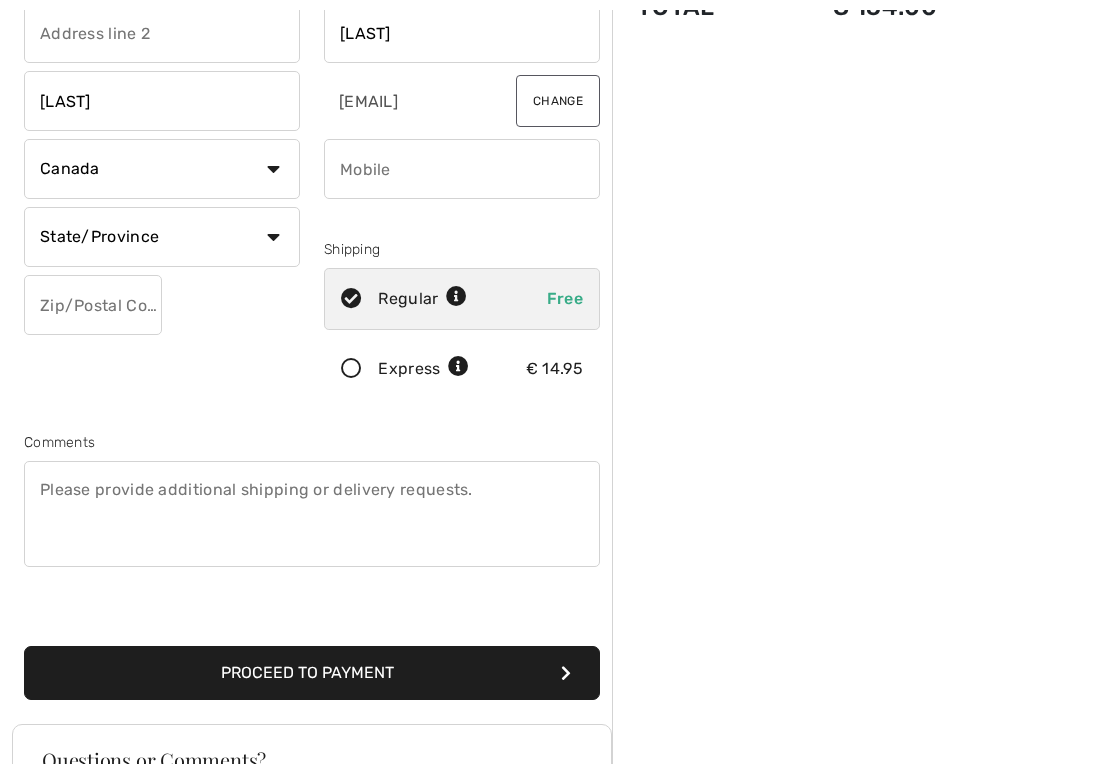select on "NL" 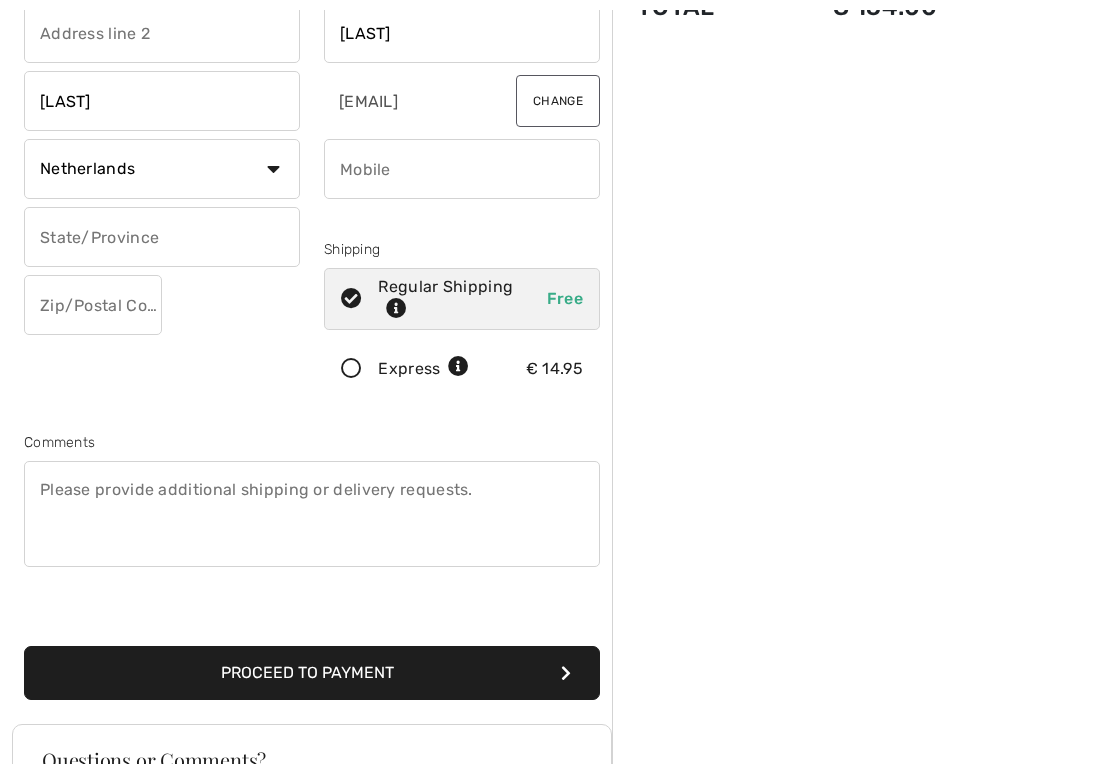 click at bounding box center [162, 237] 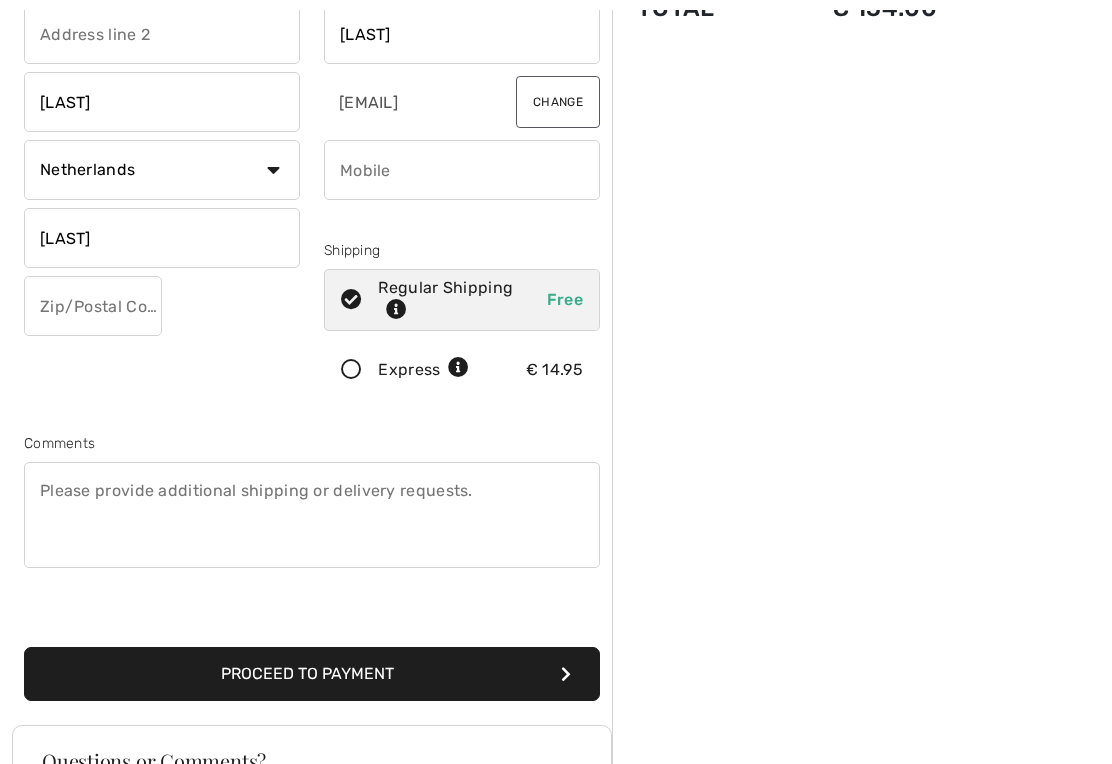 type on "Gelderland" 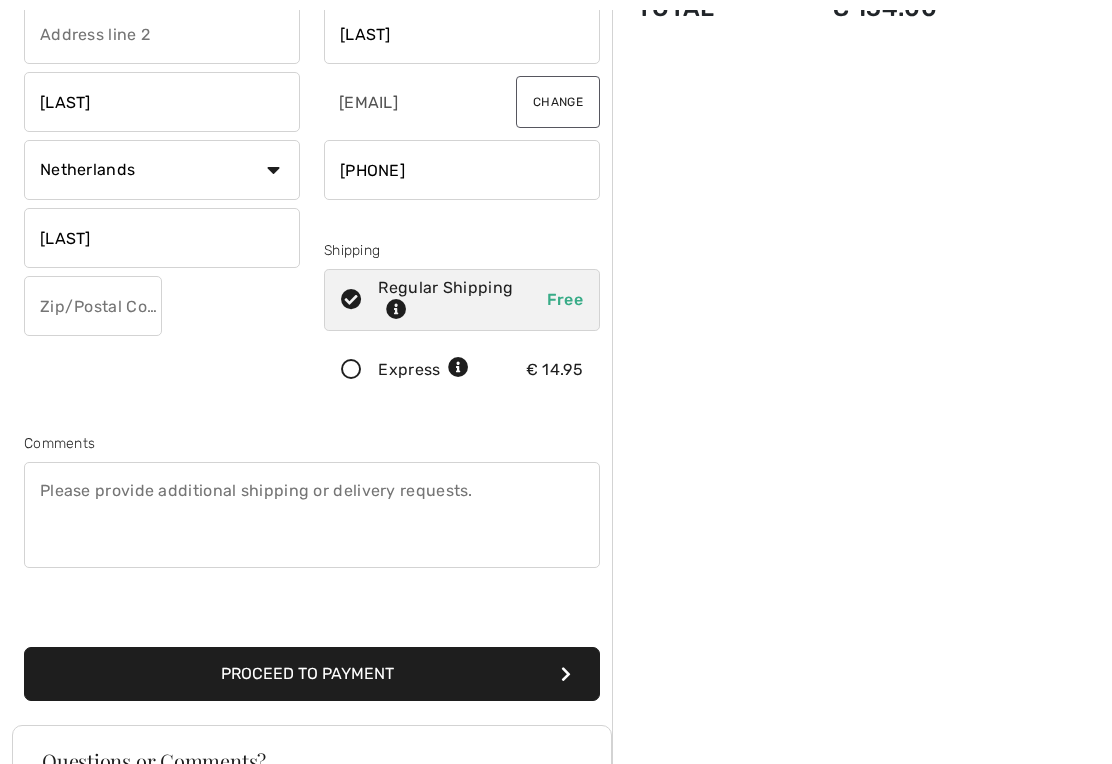 type on "[PHONE]" 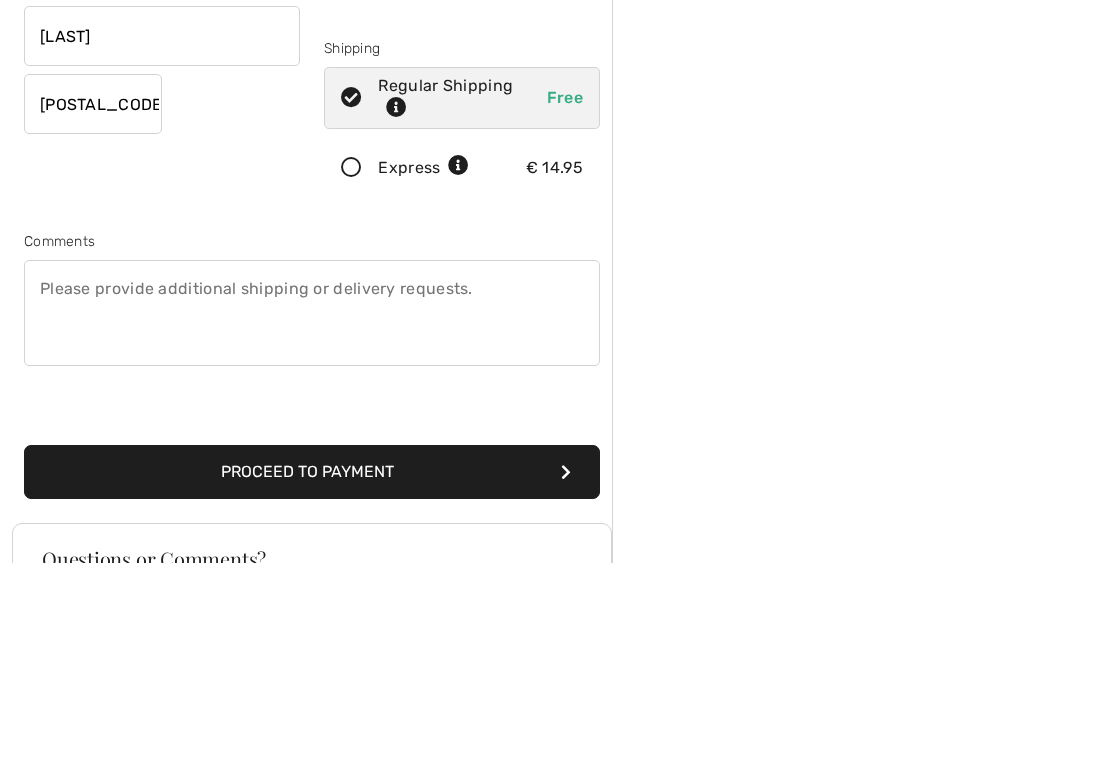 type on "3925BA" 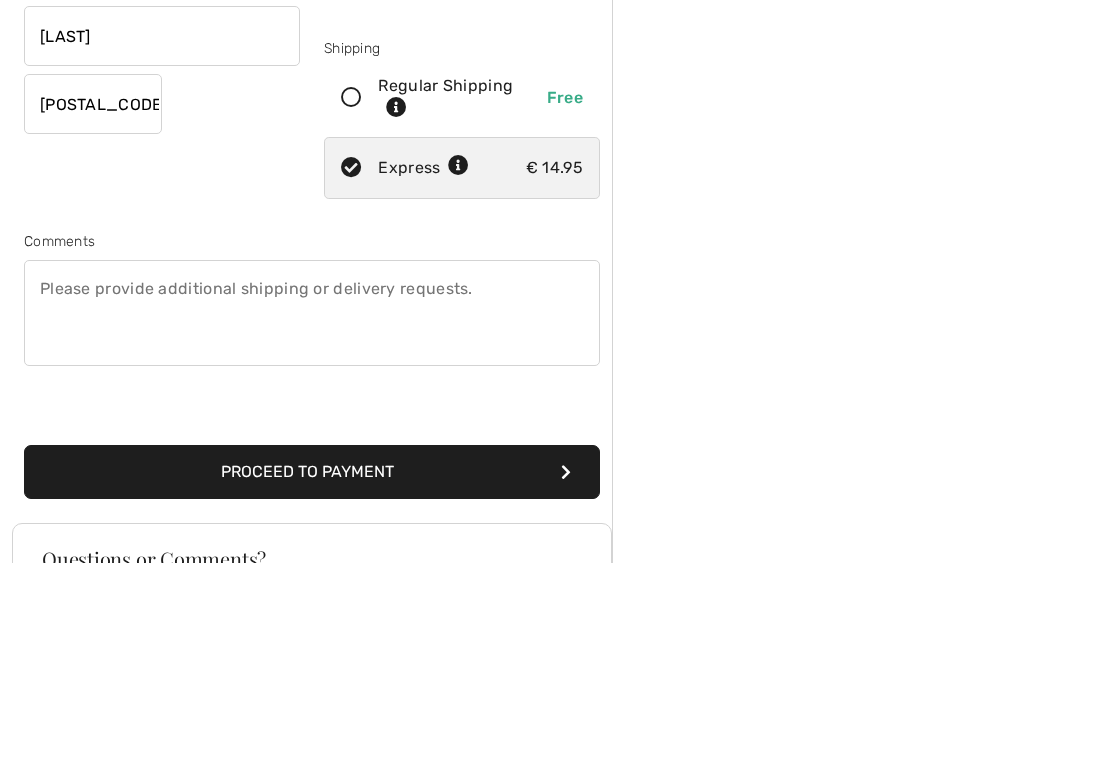 scroll, scrollTop: 417, scrollLeft: 0, axis: vertical 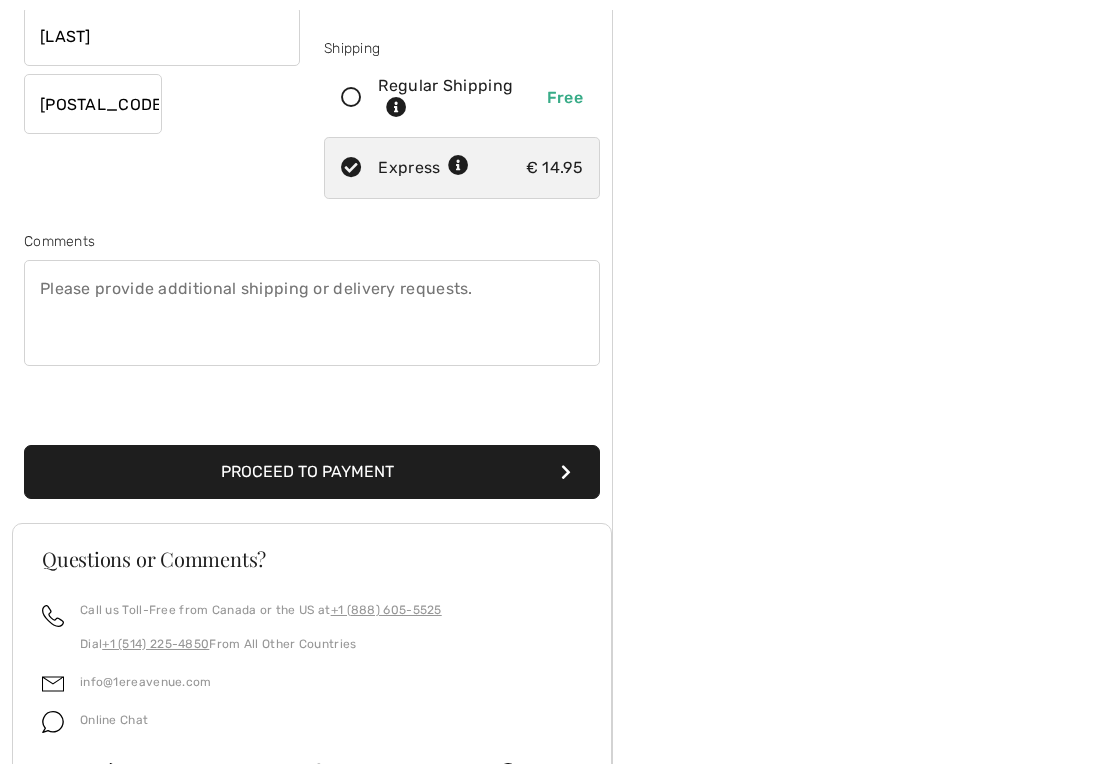 click at bounding box center (351, 98) 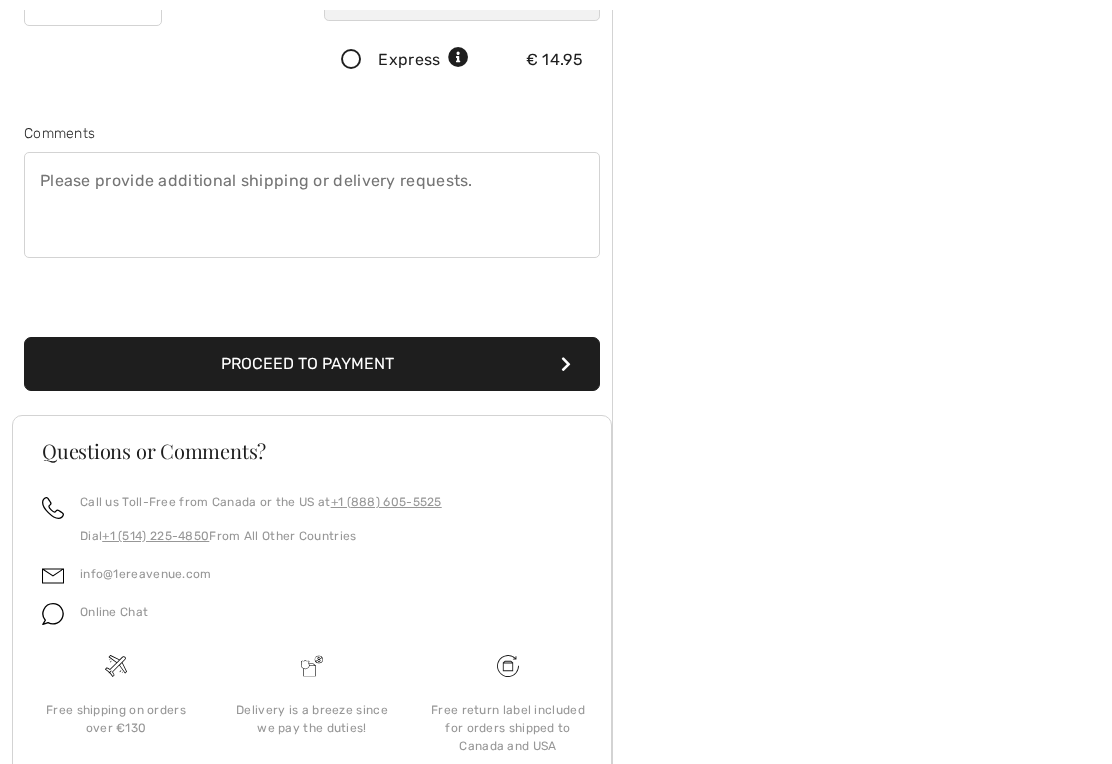 scroll, scrollTop: 521, scrollLeft: 0, axis: vertical 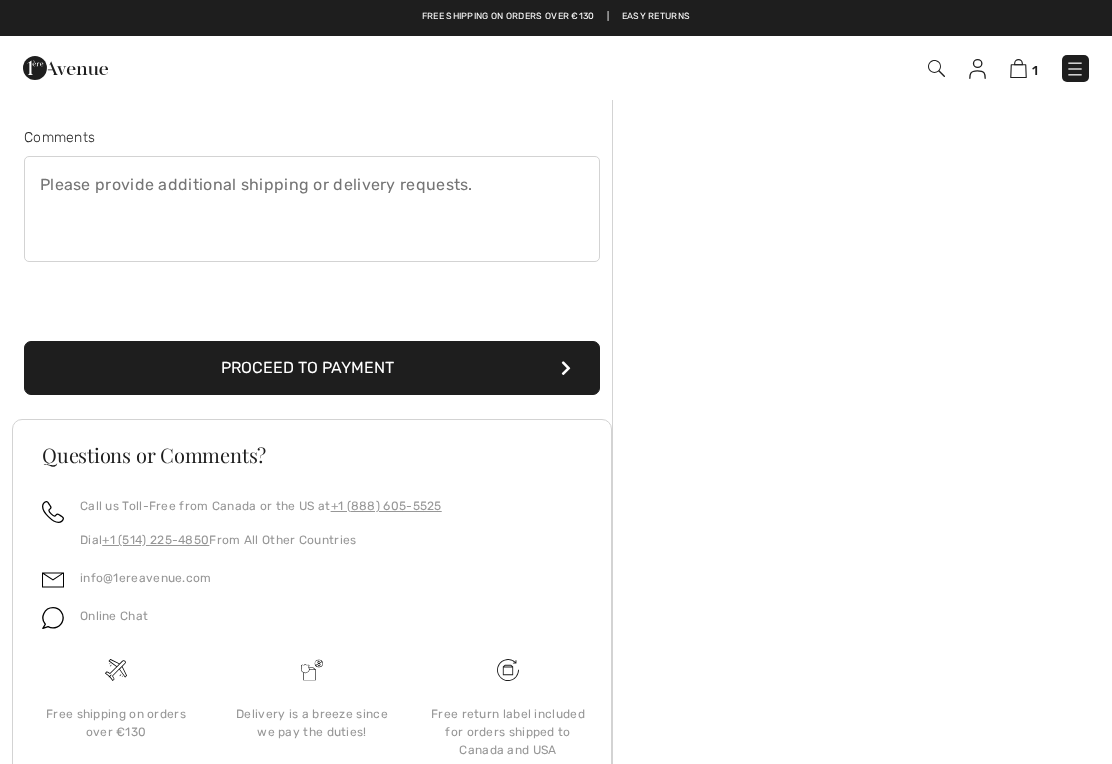click on "Proceed to Payment" at bounding box center [312, 368] 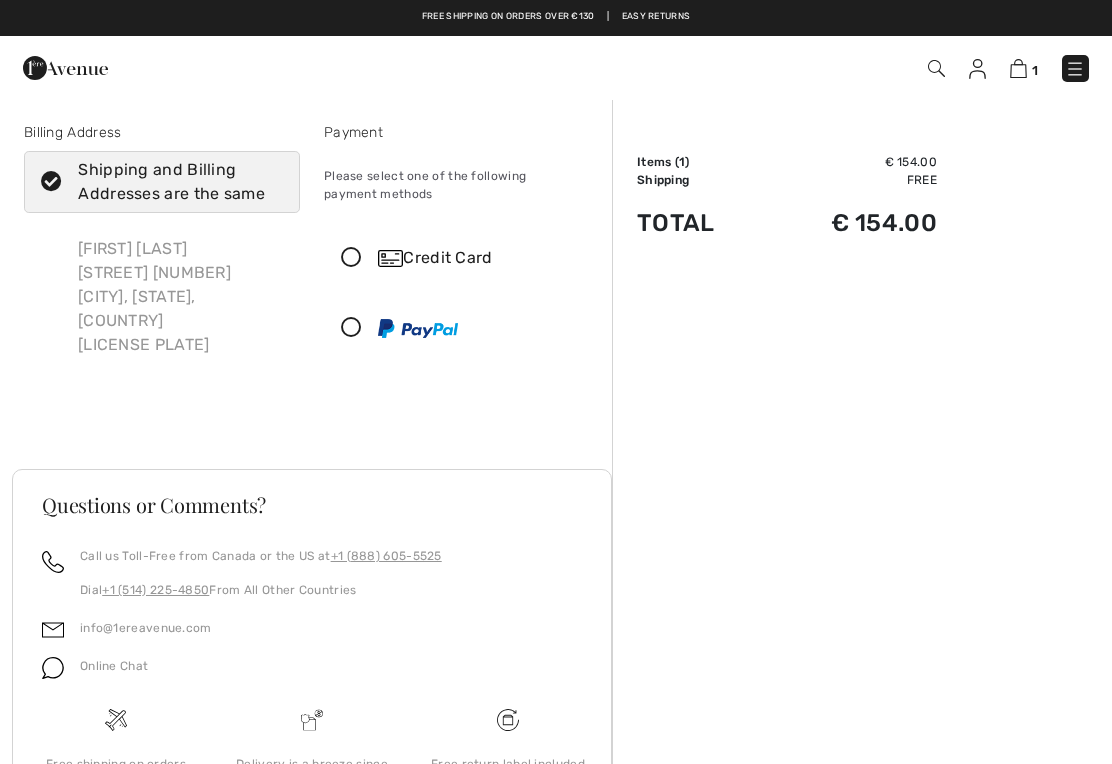 scroll, scrollTop: 0, scrollLeft: 0, axis: both 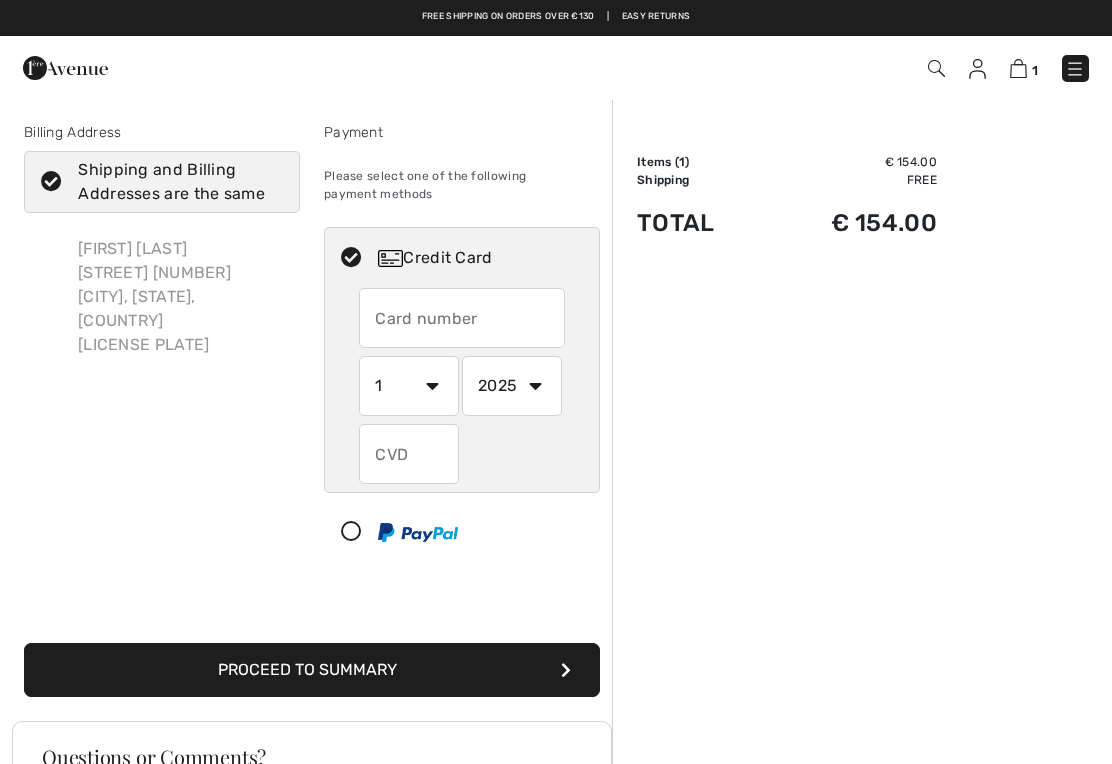 click at bounding box center [462, 318] 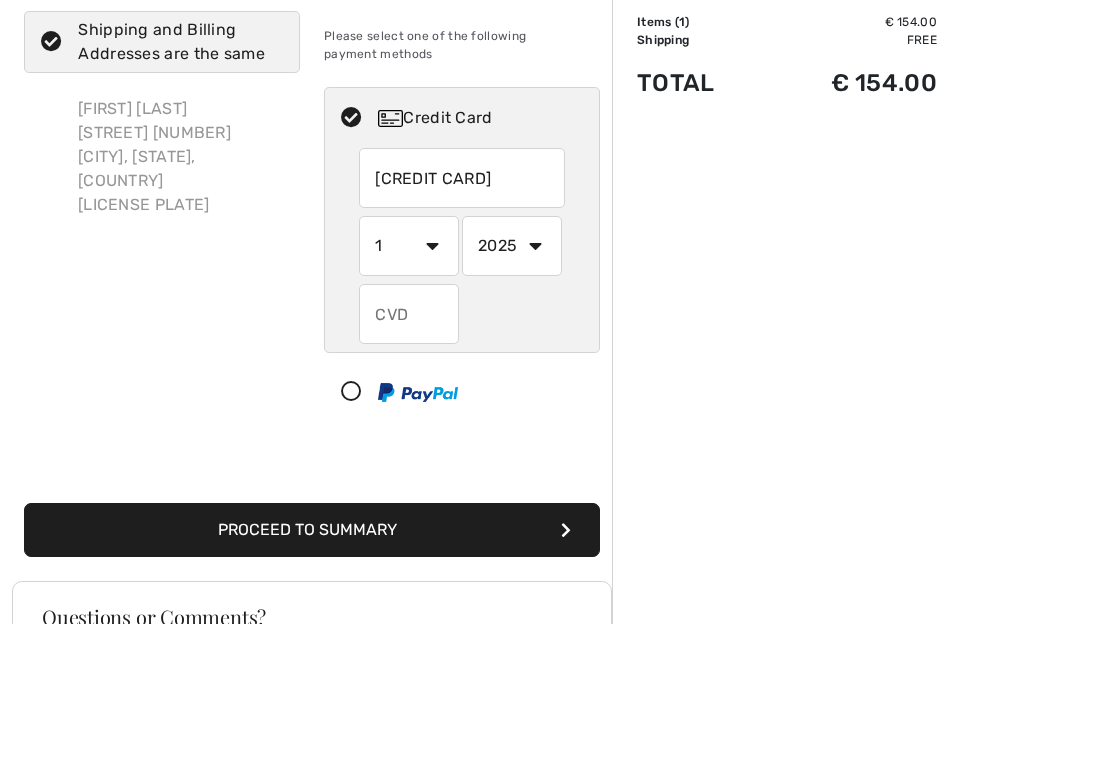 type on "4878510031599102" 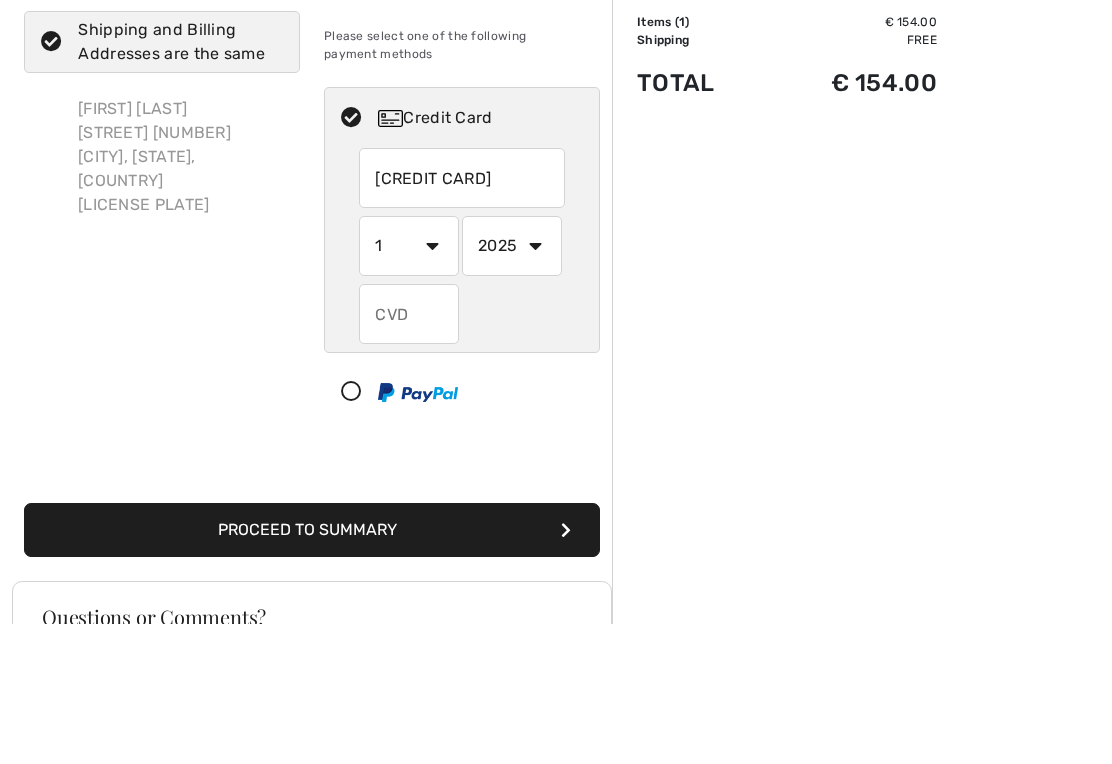 scroll, scrollTop: 140, scrollLeft: 0, axis: vertical 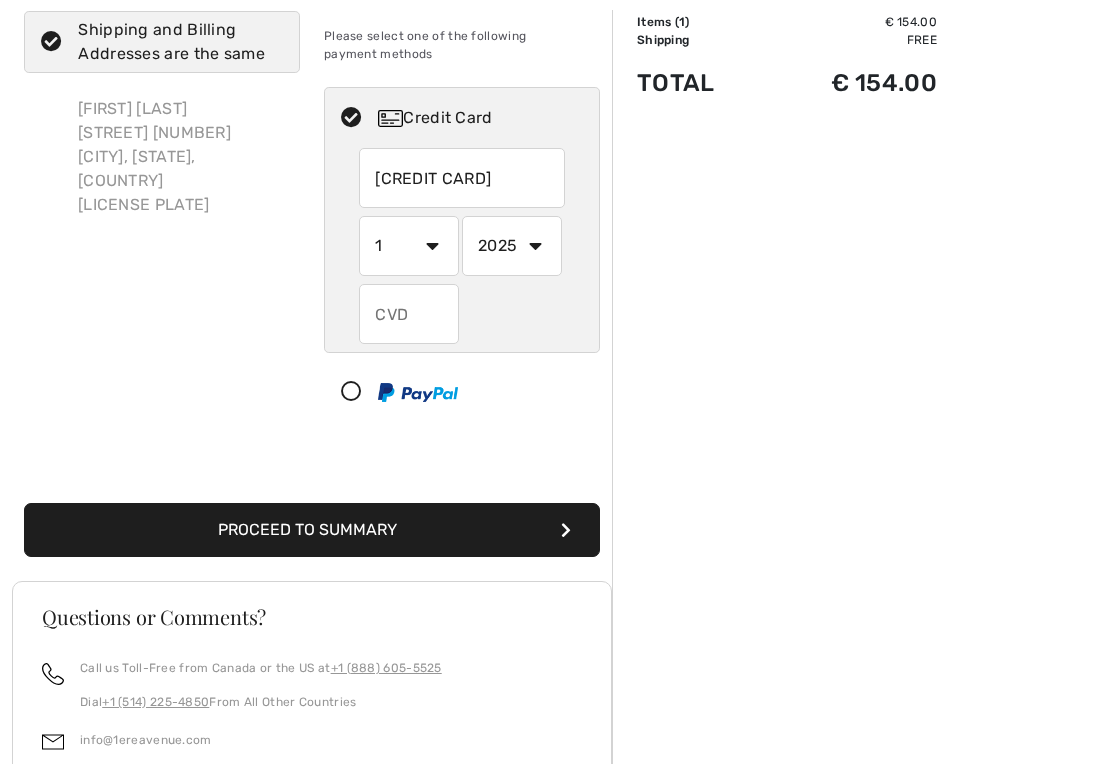 select on "3" 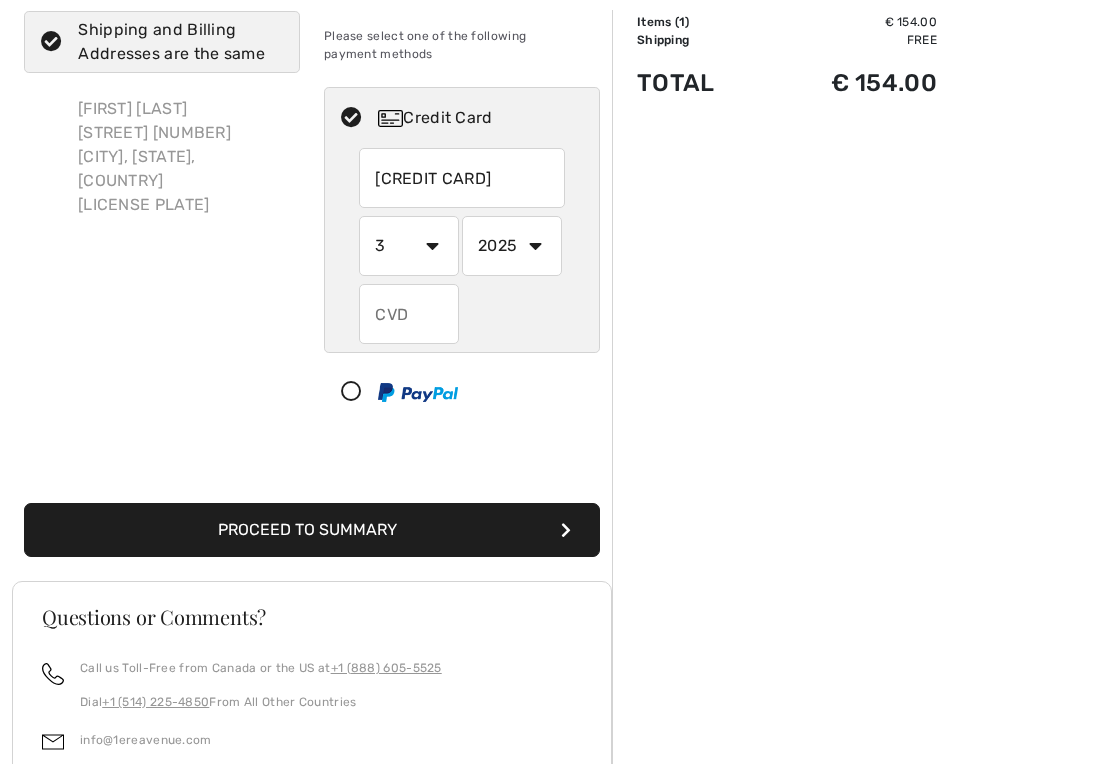 click on "2025
2026
2027
2028
2029
2030
2031
2032
2033
2034
2035" at bounding box center [512, 246] 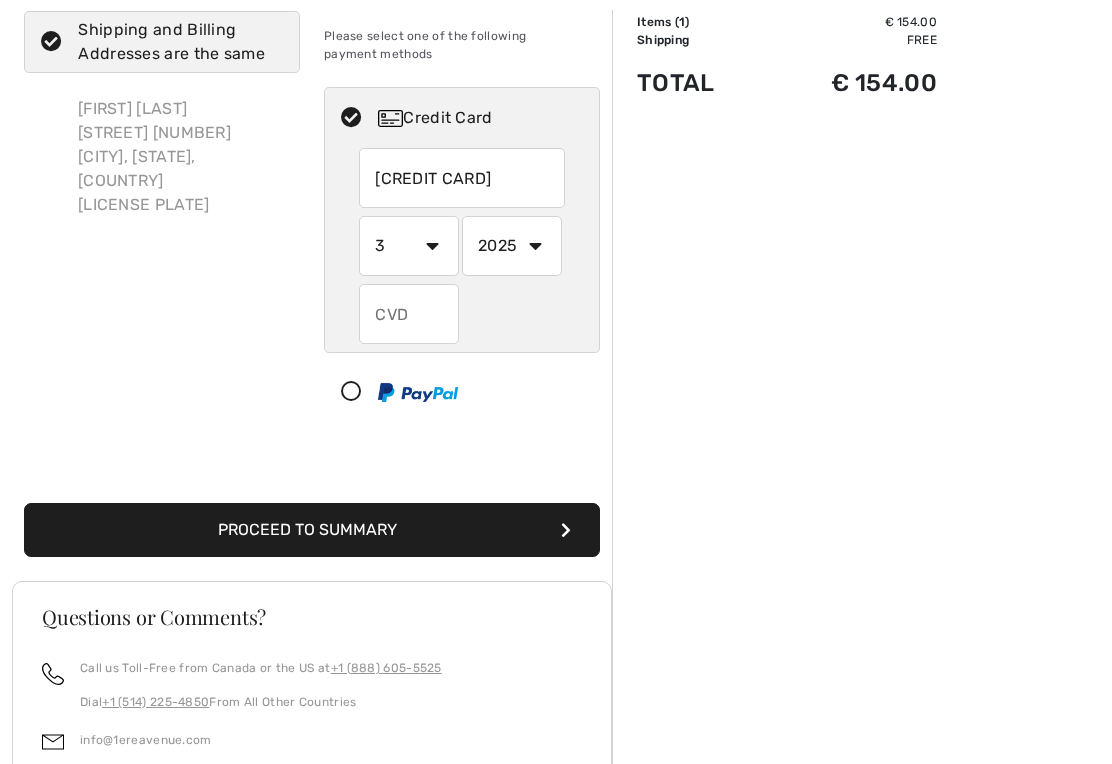 select on "2029" 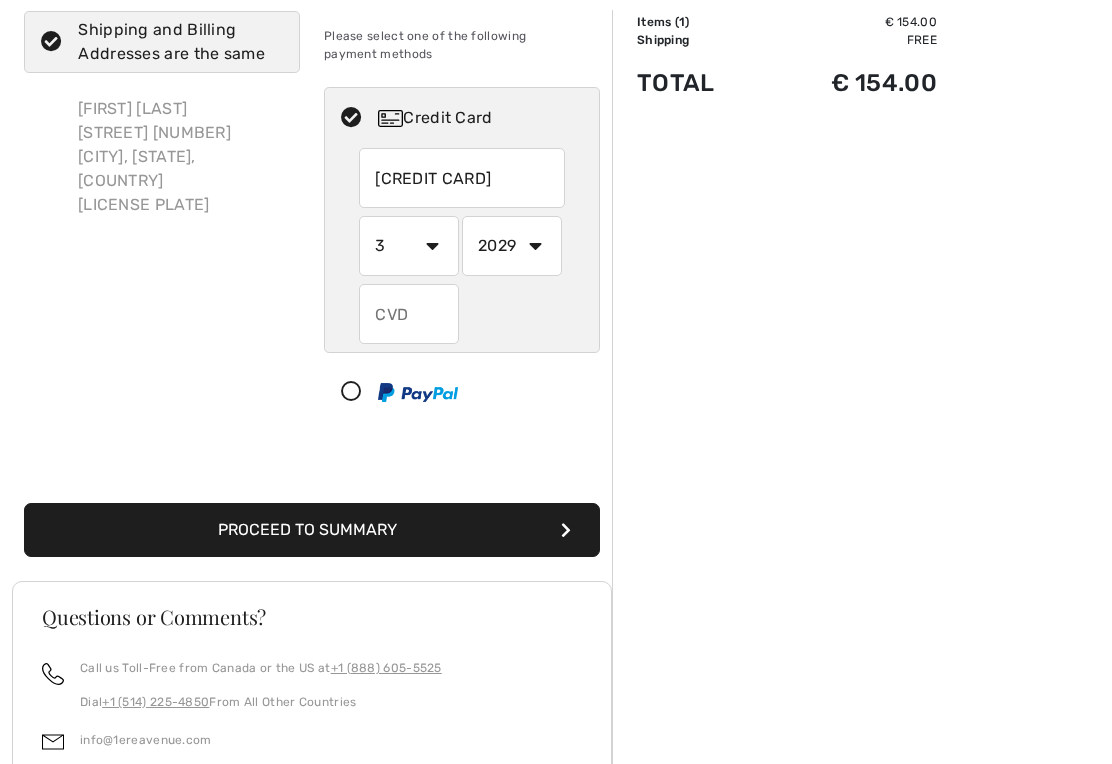 click at bounding box center [409, 314] 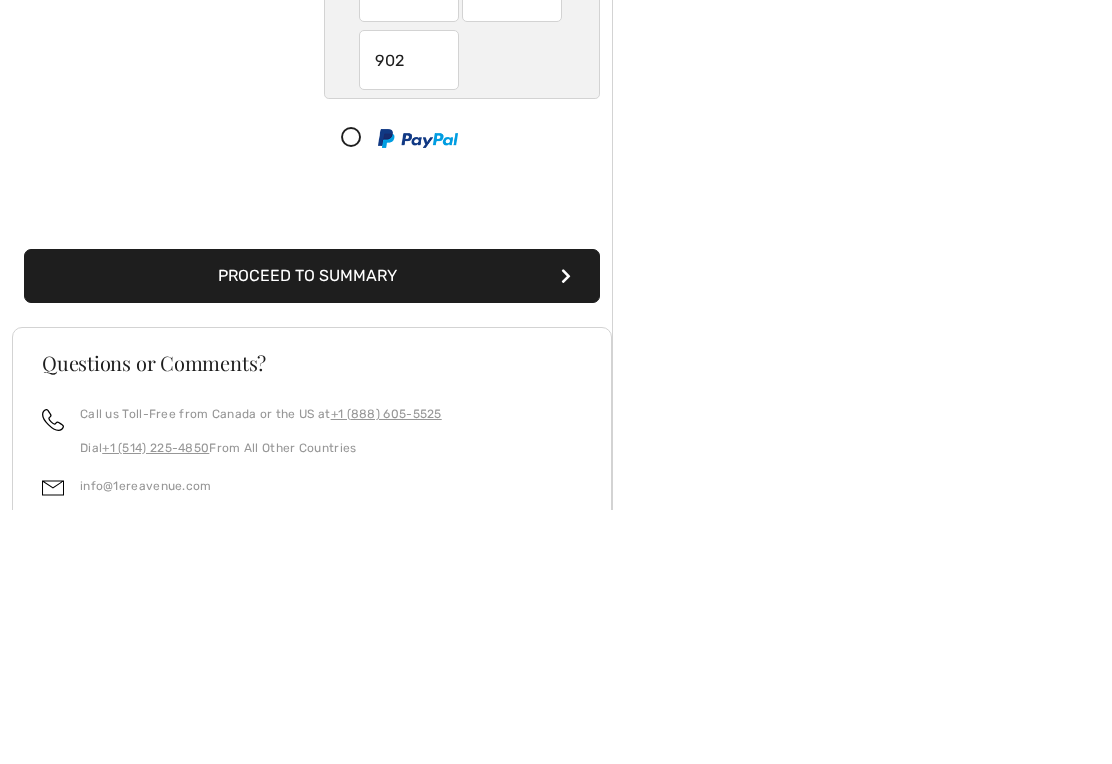 type on "902" 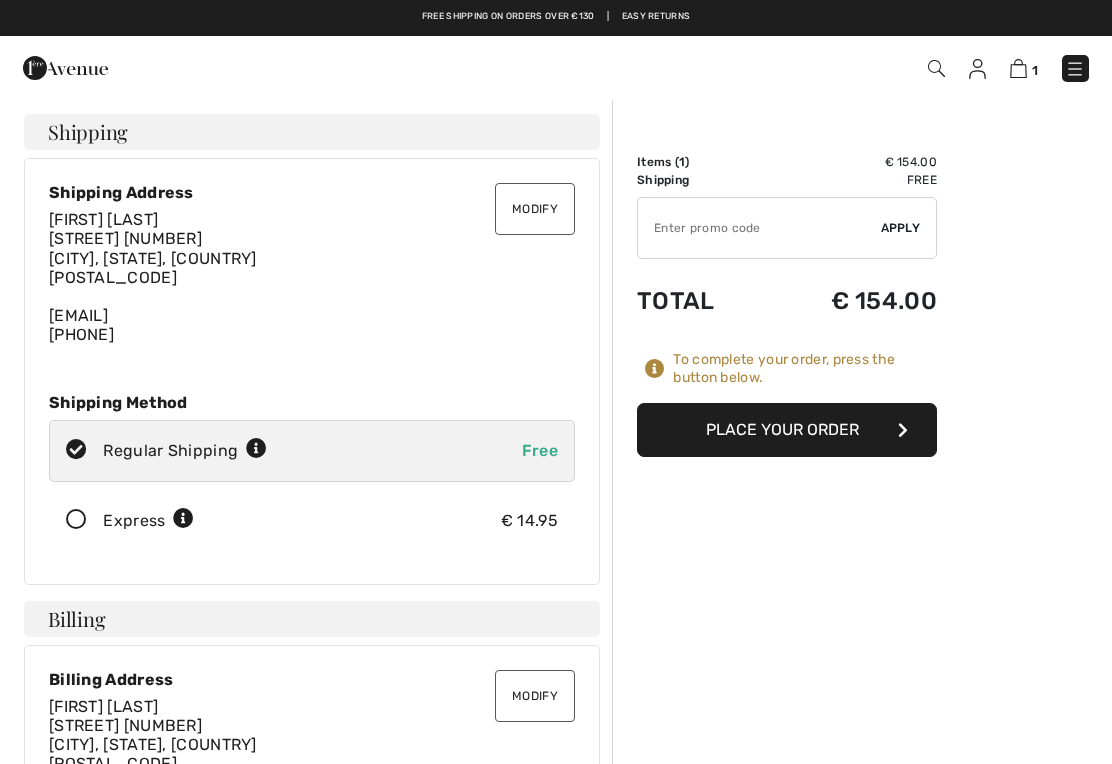 scroll, scrollTop: 0, scrollLeft: 0, axis: both 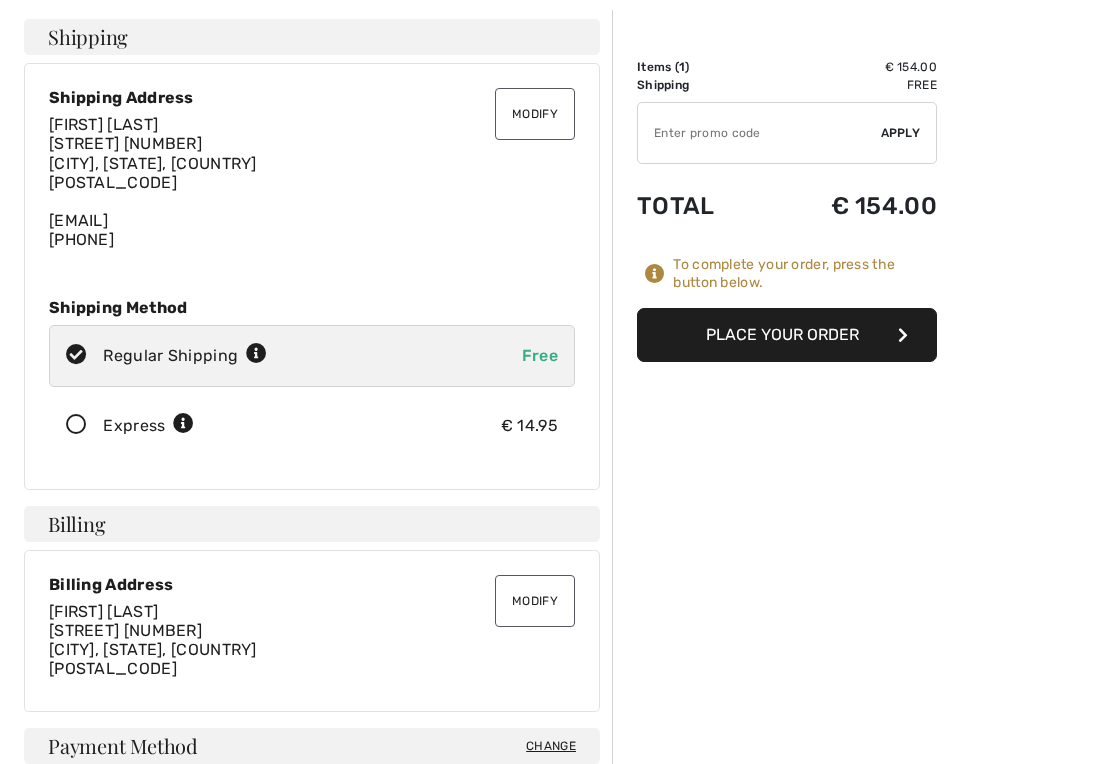 click on "Place Your Order" at bounding box center [787, 336] 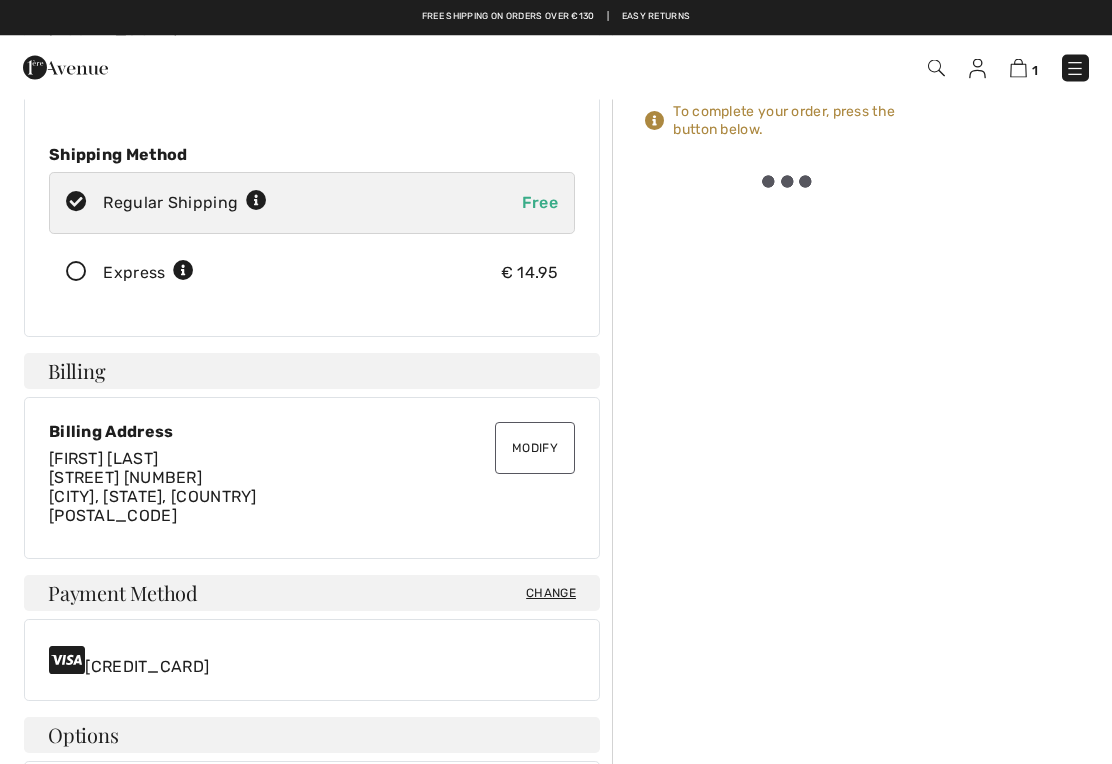 scroll, scrollTop: 244, scrollLeft: 0, axis: vertical 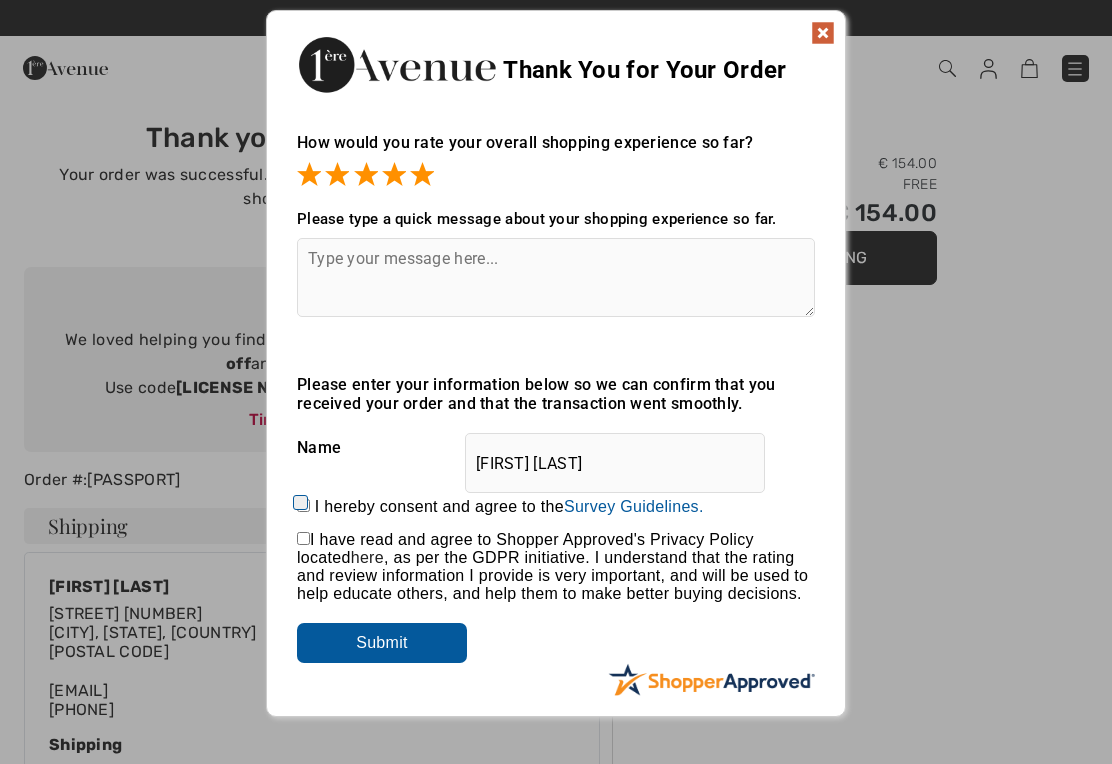 click at bounding box center (422, 174) 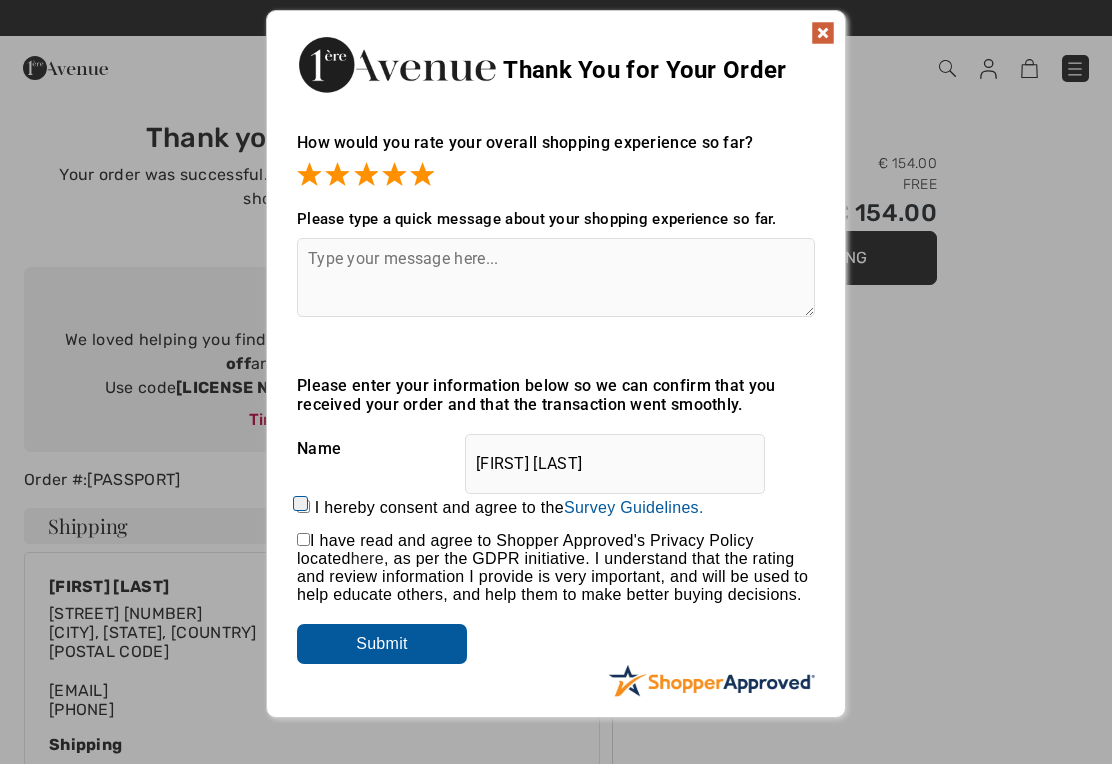 click at bounding box center [422, 174] 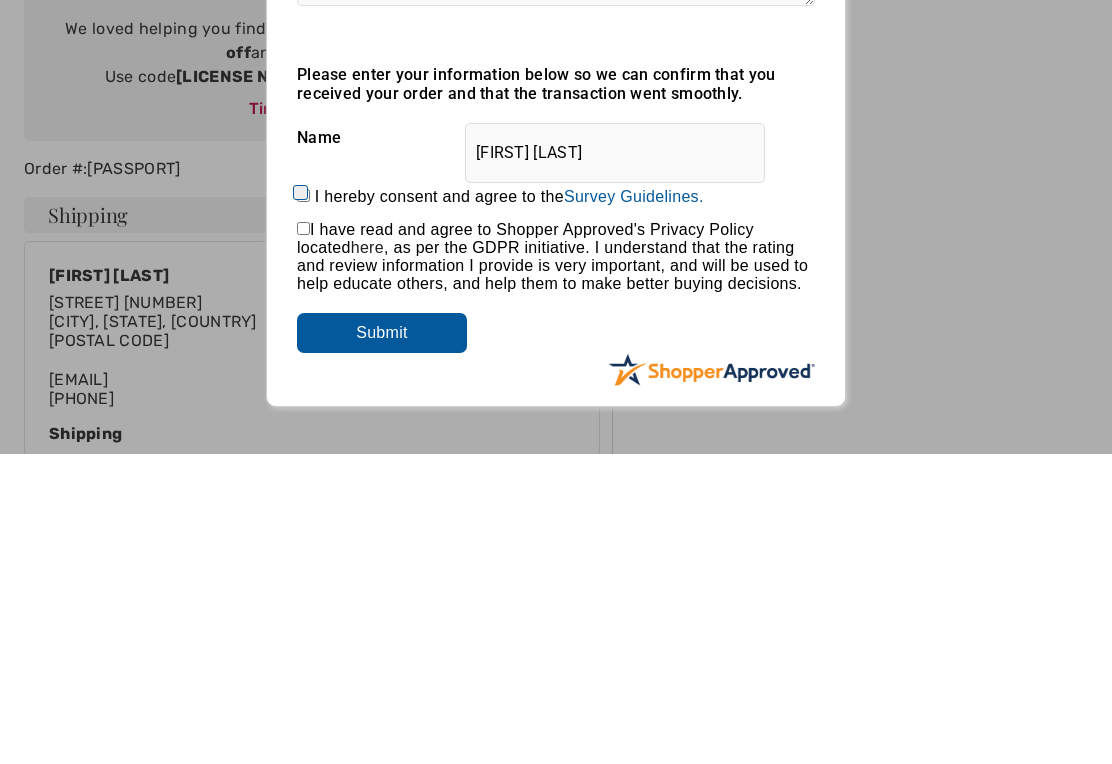 type on "Top service" 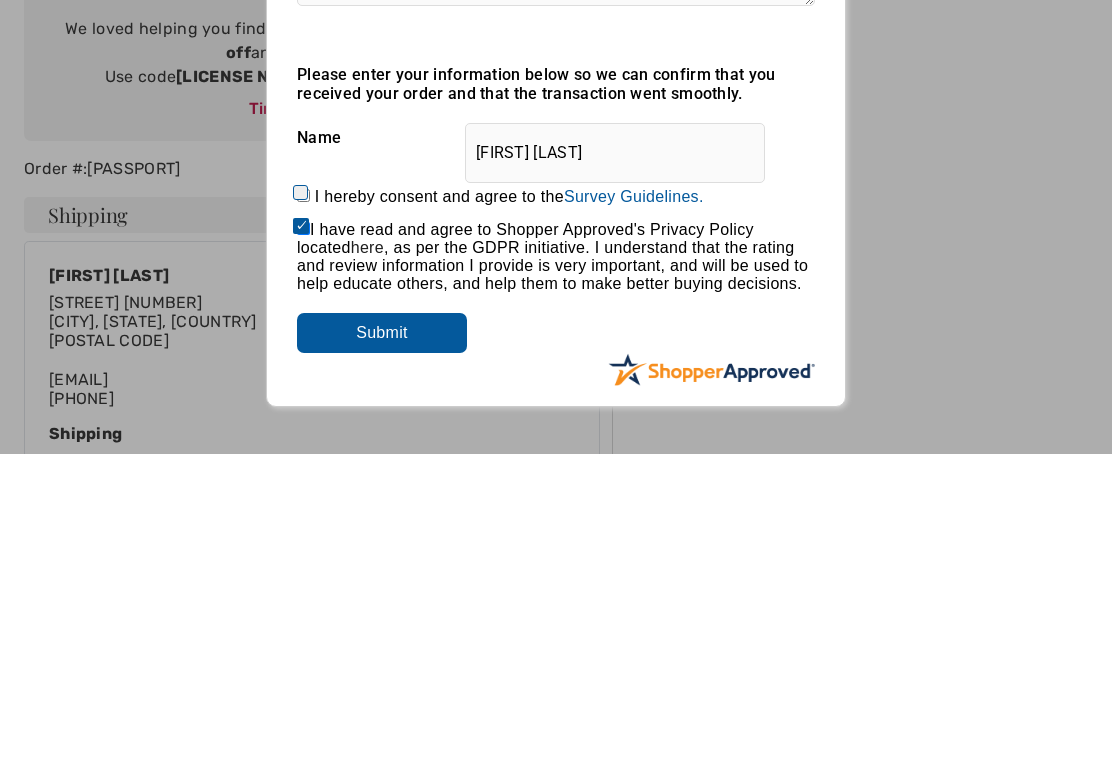 scroll, scrollTop: 311, scrollLeft: 0, axis: vertical 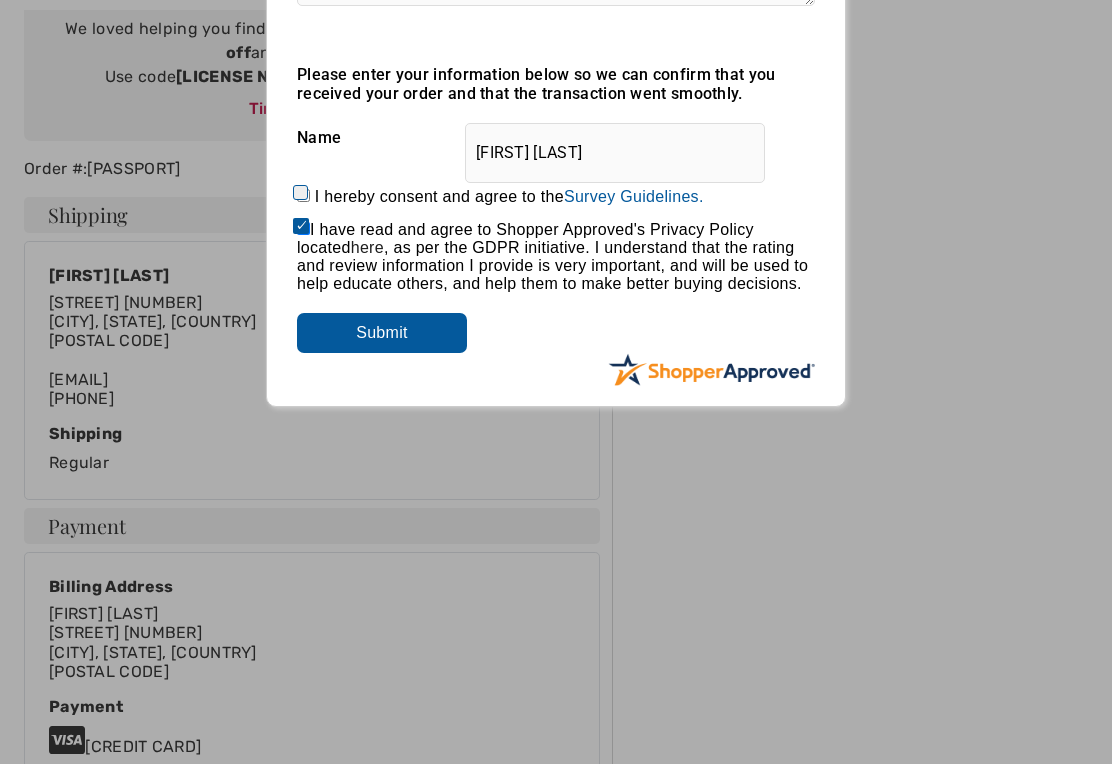 click on "Submit" at bounding box center [382, 333] 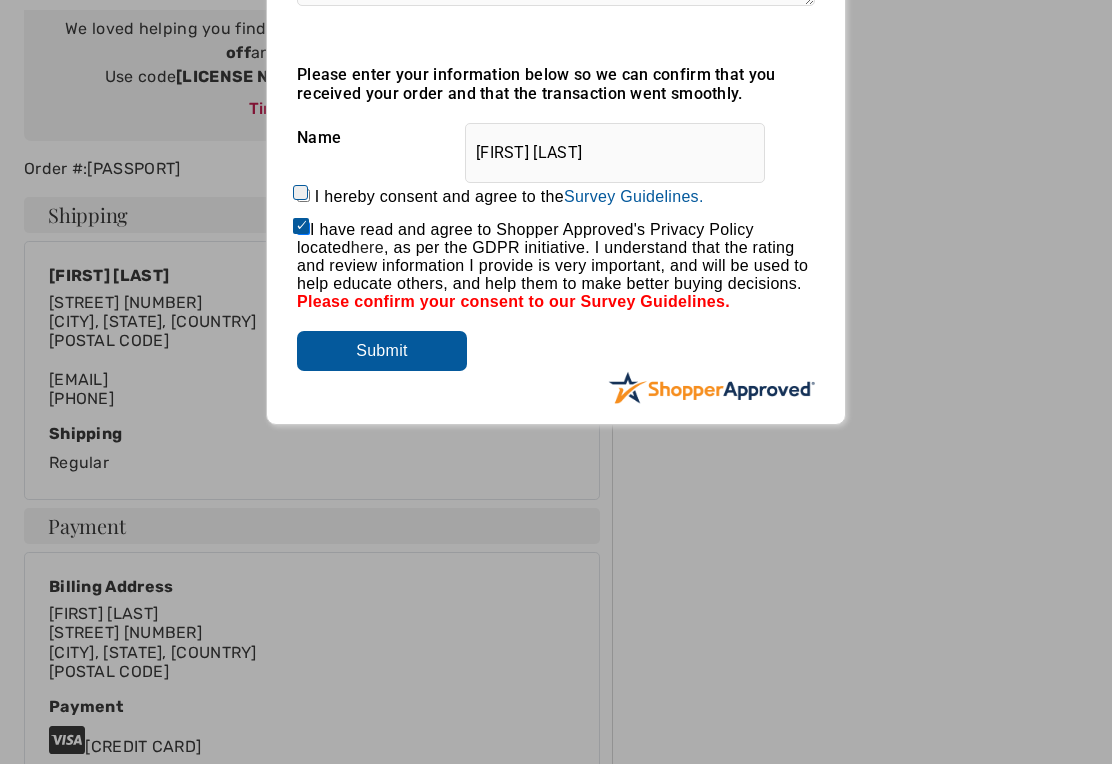 click on "I hereby consent and agree to the  By submitting a review, you grant permission to Shopper Approved to display and share your name, review, and any content submitted, in an effort to help future 1ereavenue.com customers make better buying decisions. Personal information collected or provided in connection with your review is treated as set forth in our Privacy Policy located at  https://www.shopperapproved.com/privacy.php  and is subject to 1ereavenue.com’s Privacy Policy as well. We are not responsible for 1ereavenue.com’s privacy practices and you should review 1ereavenue.com’s website directly to determine their privacy practices. For any content submitted, you grant Shopper Approved a non-exclusive license to use, copy, modify, delete and/or distribute such content without compensation to you. You also represent and warrant that: You are an active paying customer of 1ereavenue.com. You will not submit any content that is known to you to be false, inaccurate or misleading. Survey Guidelines." at bounding box center (303, 195) 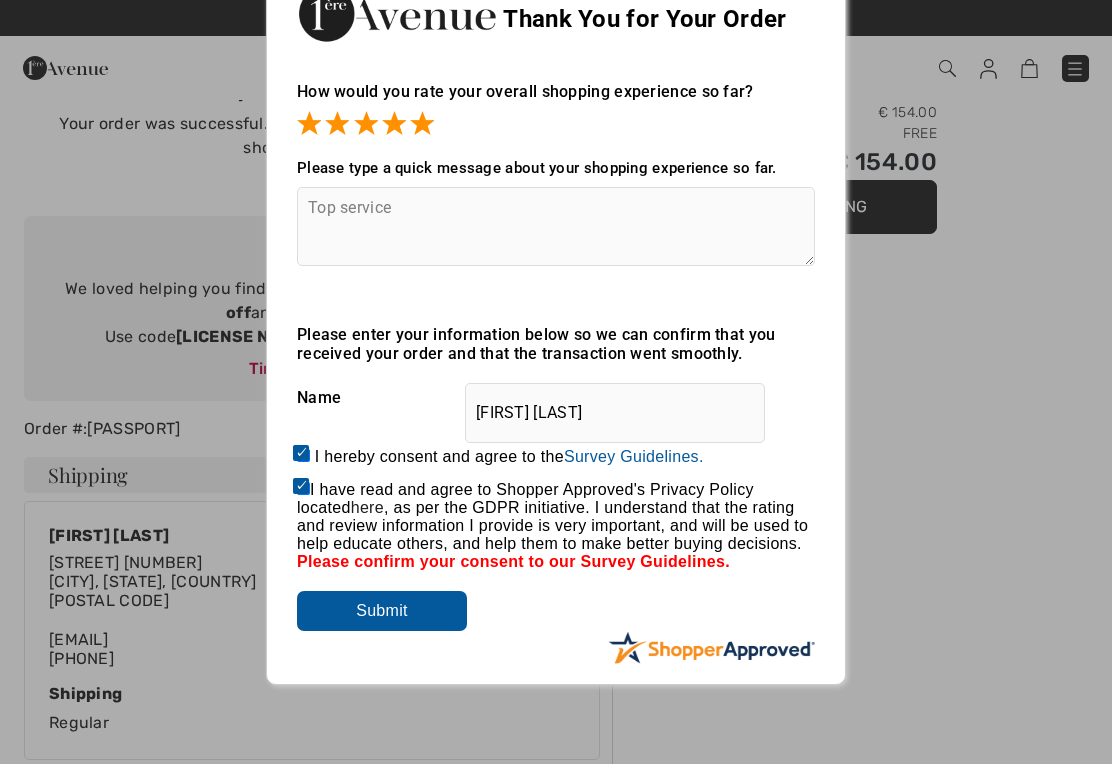 scroll, scrollTop: 42, scrollLeft: 0, axis: vertical 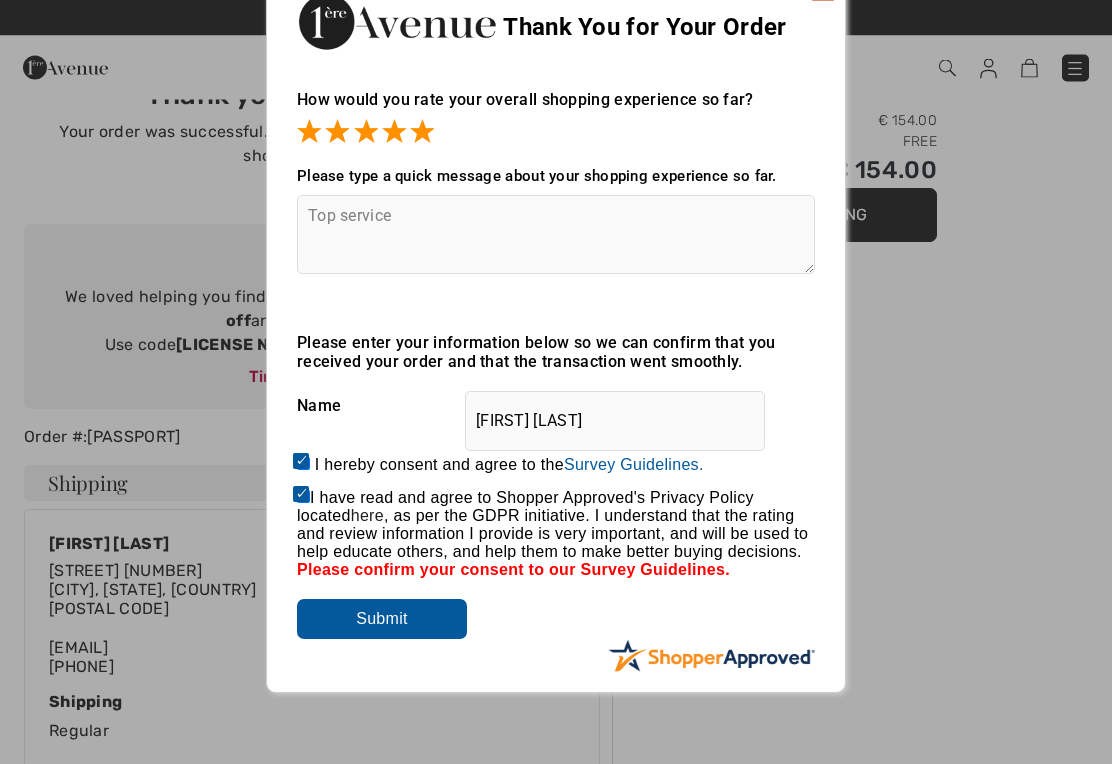click at bounding box center (711, 656) 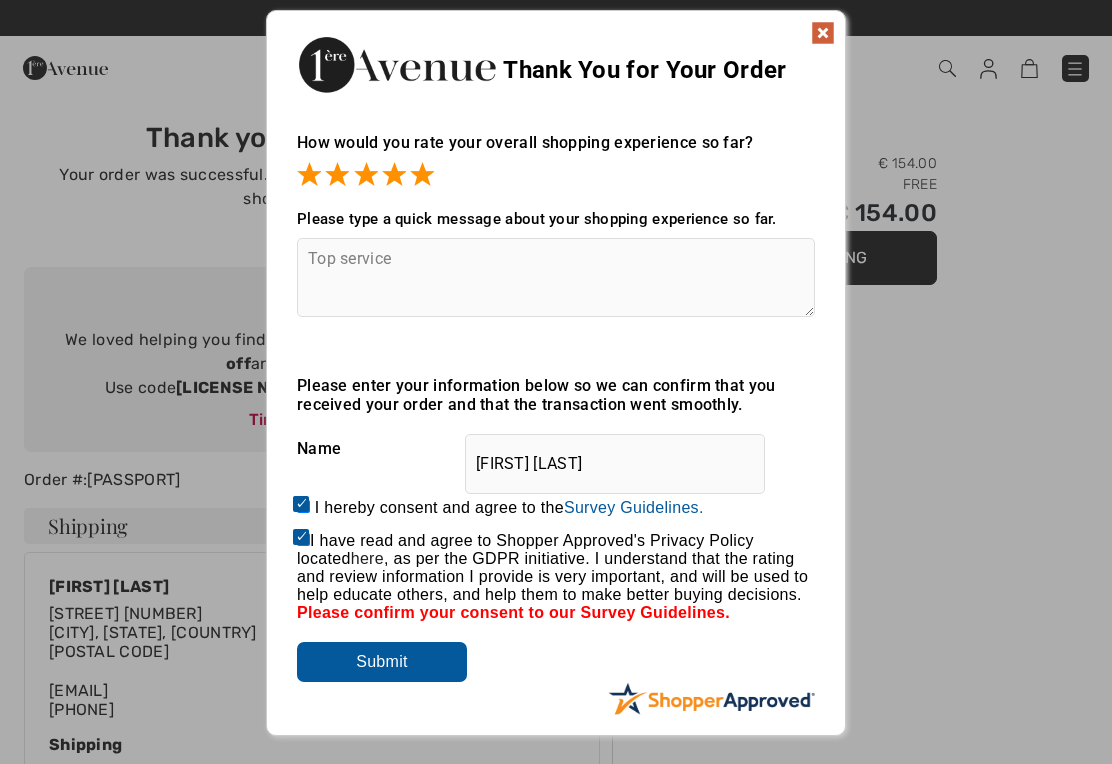 click at bounding box center (823, 33) 